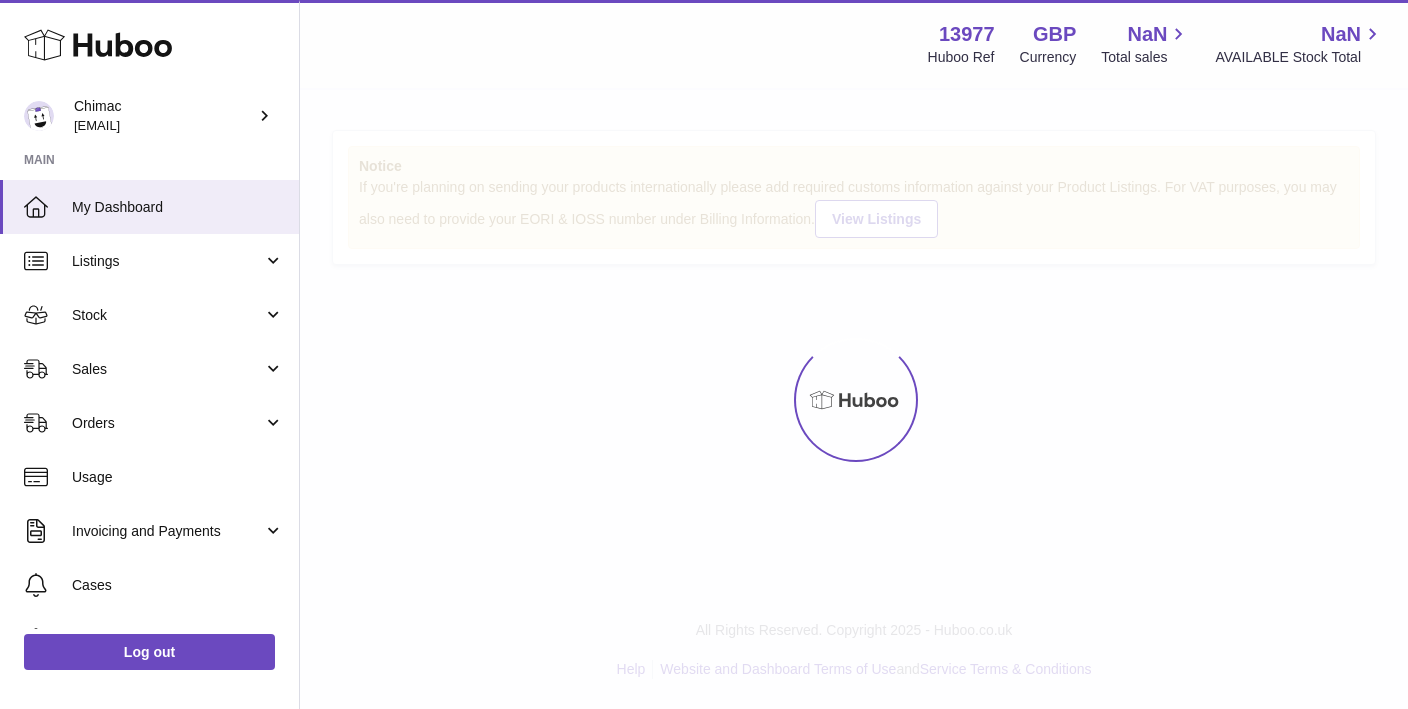 scroll, scrollTop: 0, scrollLeft: 0, axis: both 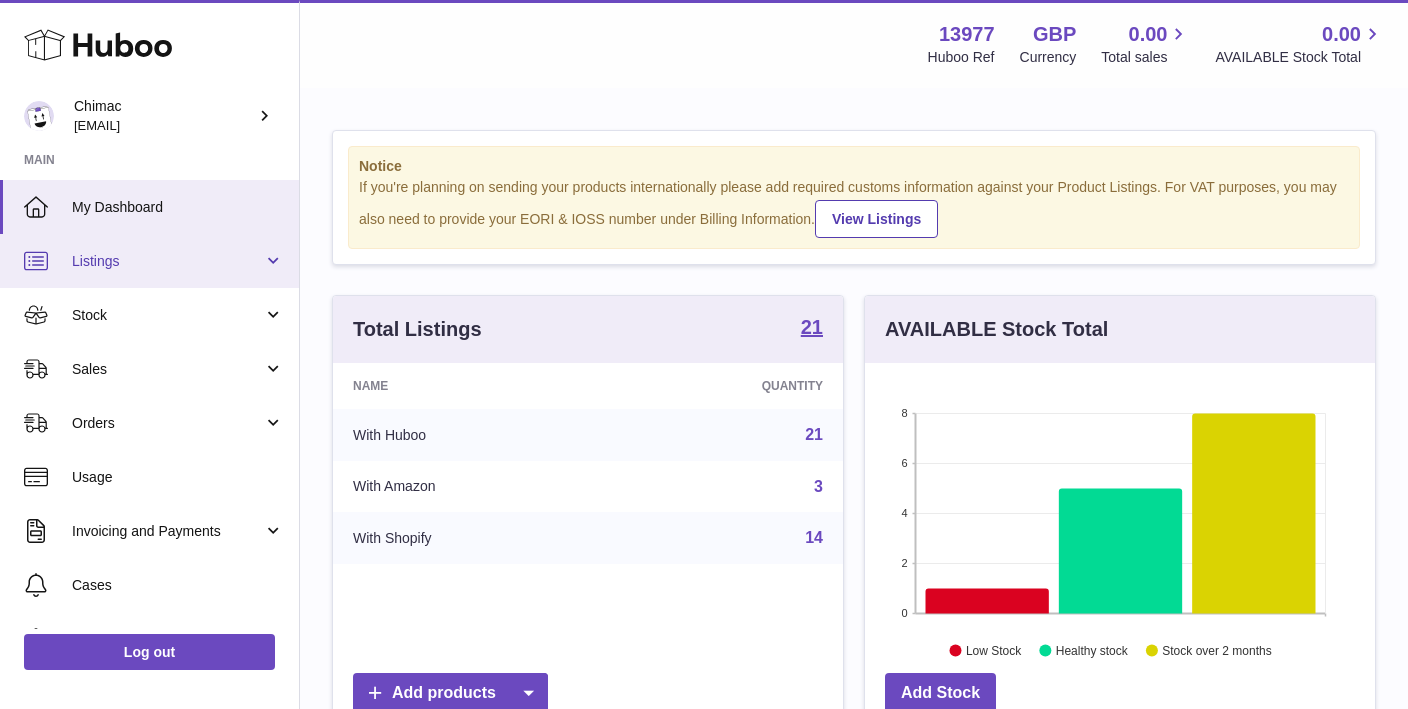 click on "Listings" at bounding box center (149, 261) 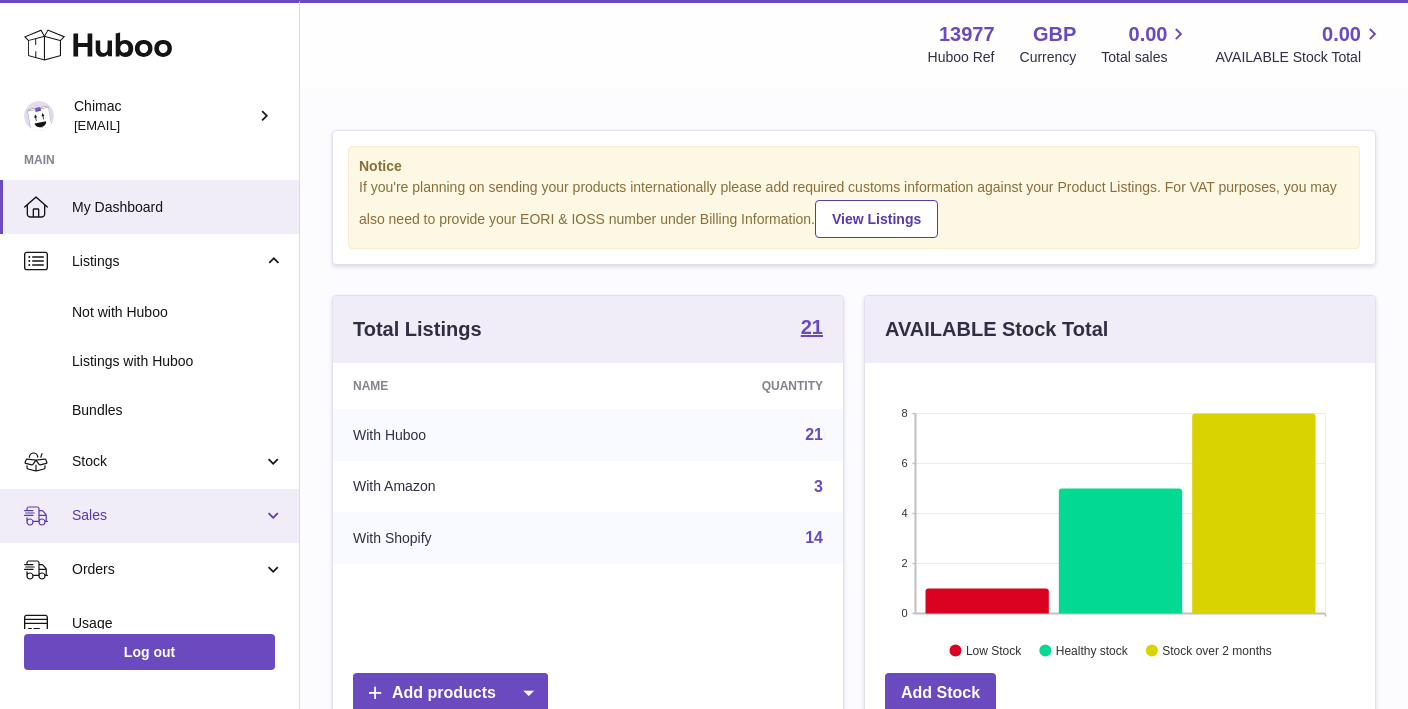 click on "Sales" at bounding box center [167, 515] 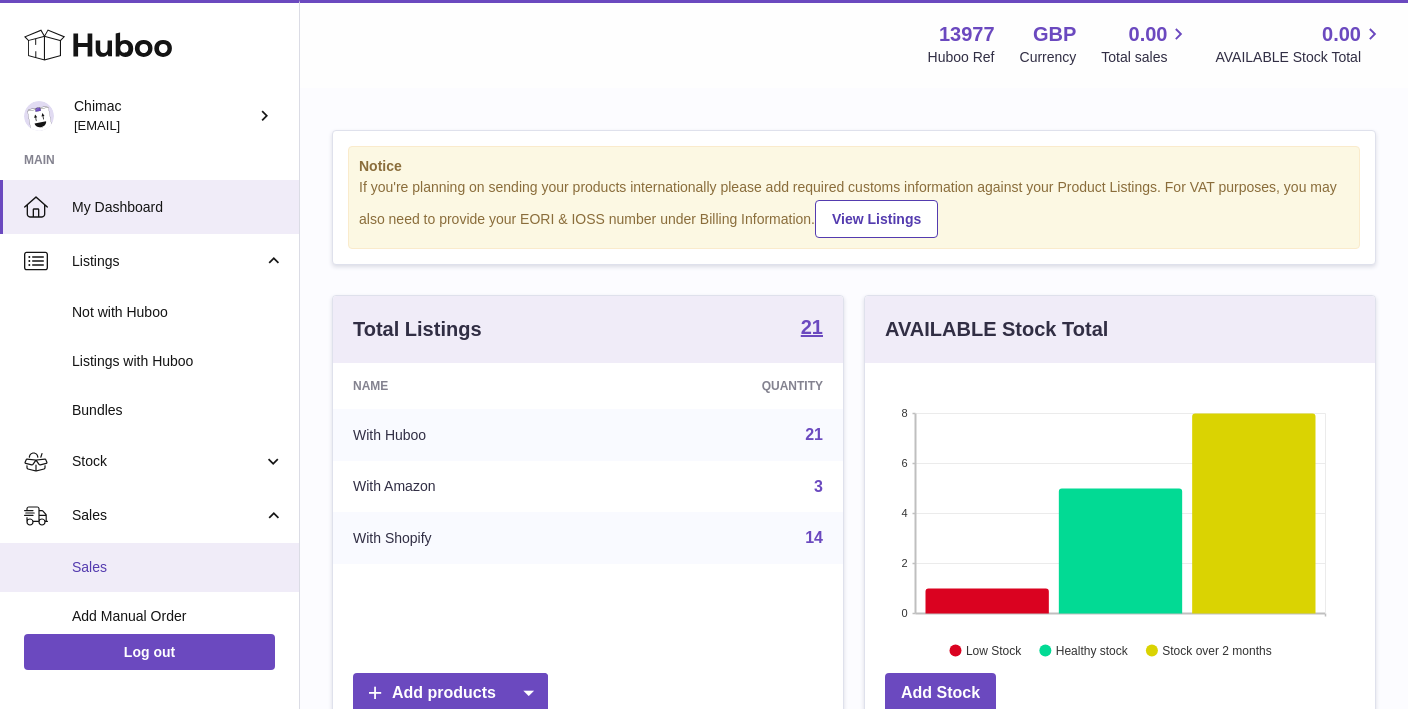 click on "Sales" at bounding box center [149, 567] 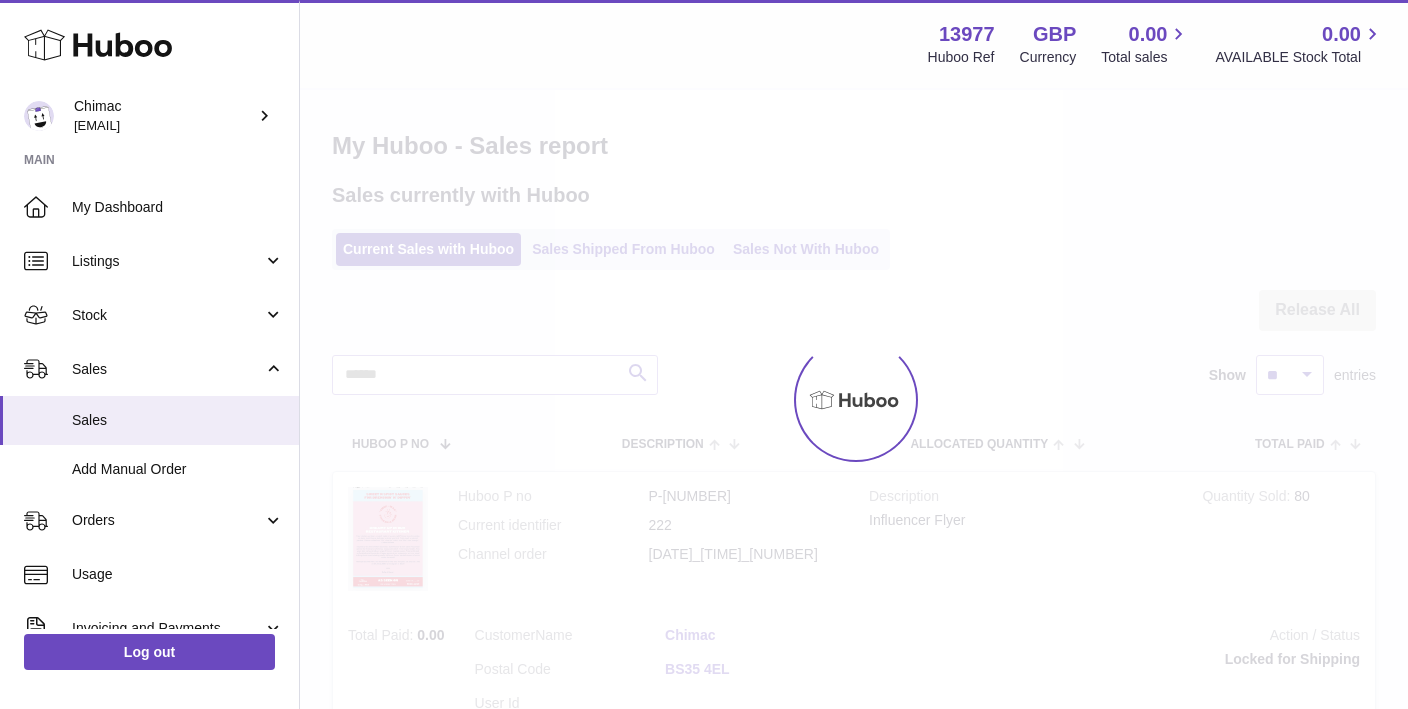 scroll, scrollTop: 0, scrollLeft: 0, axis: both 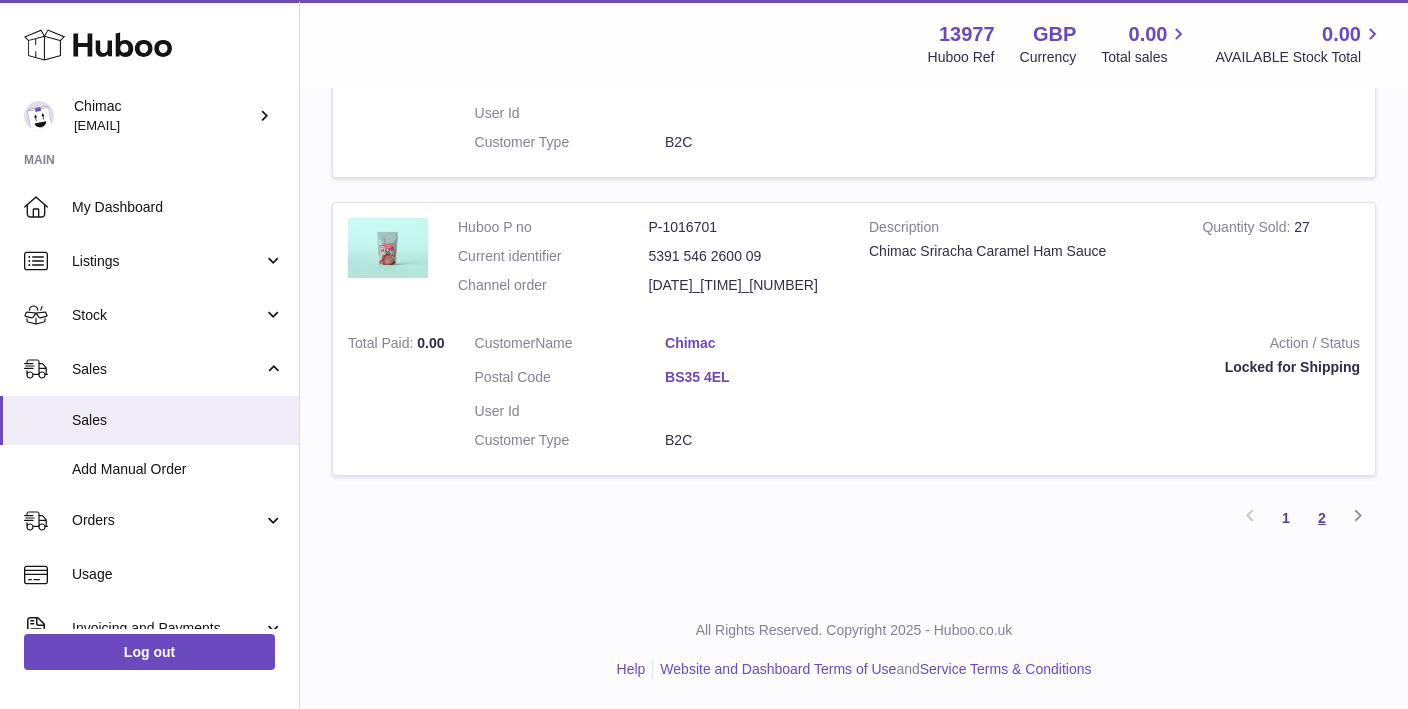 click on "2" at bounding box center [1322, 518] 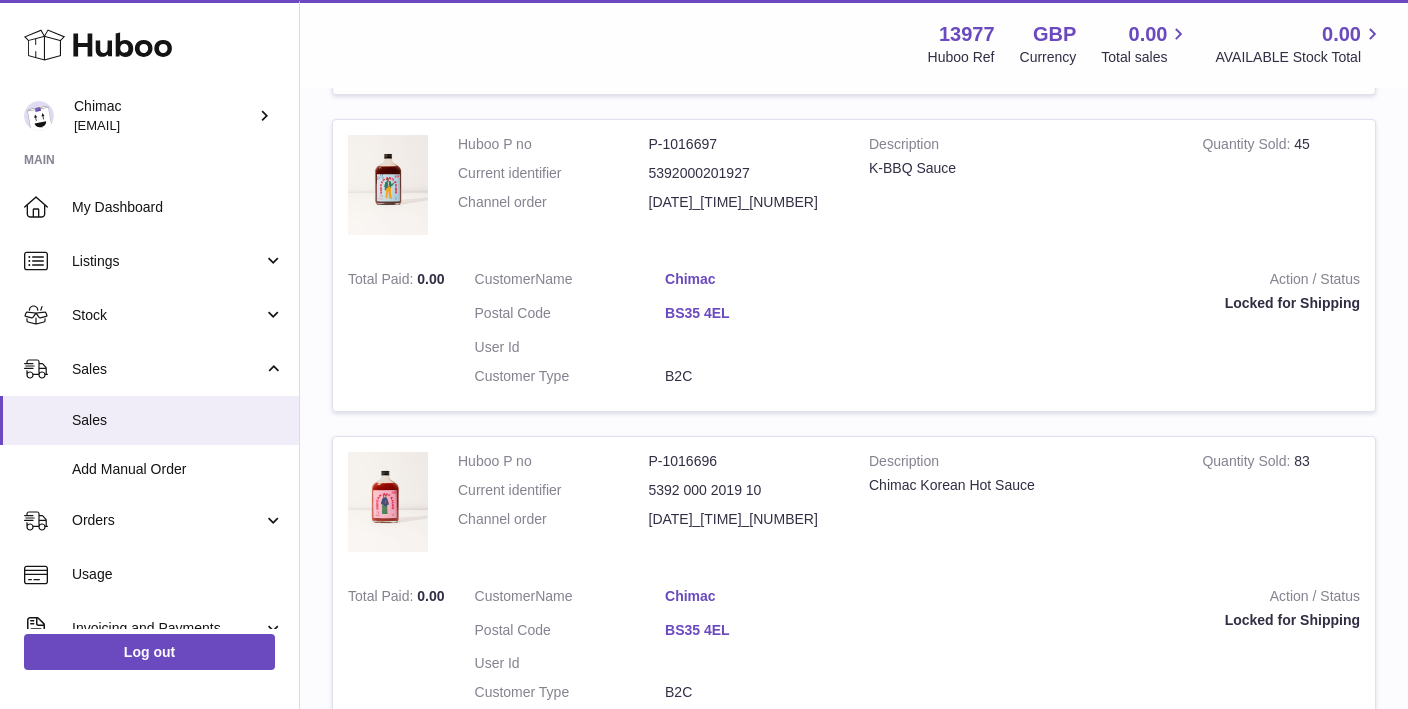 scroll, scrollTop: 933, scrollLeft: 0, axis: vertical 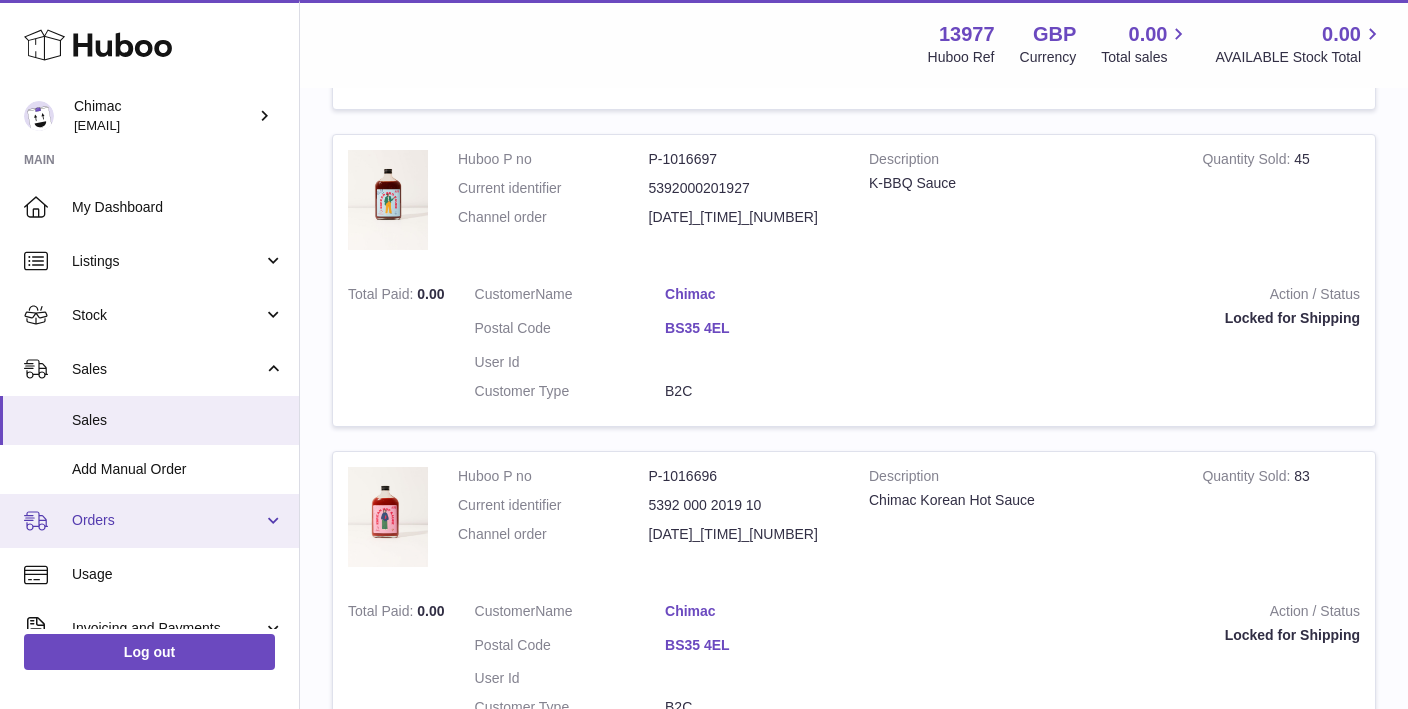 click on "Orders" at bounding box center (167, 520) 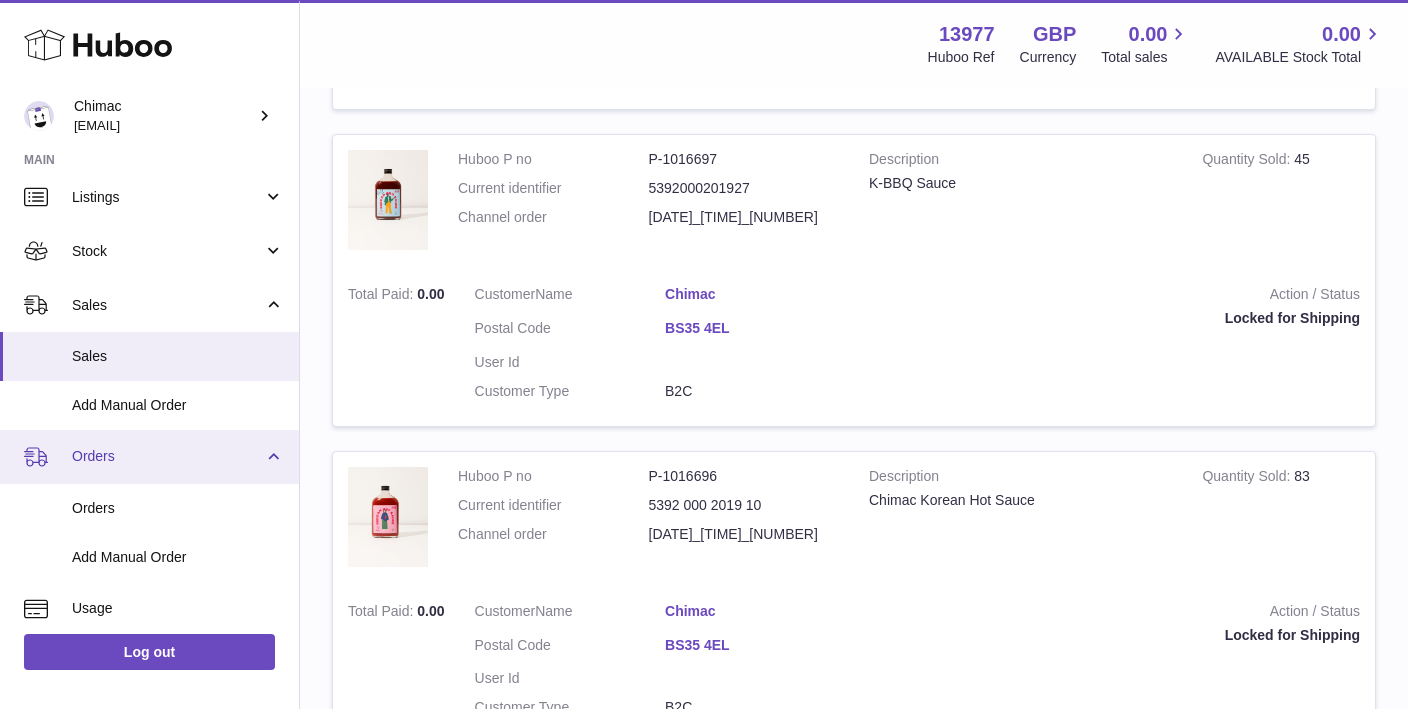 scroll, scrollTop: 71, scrollLeft: 0, axis: vertical 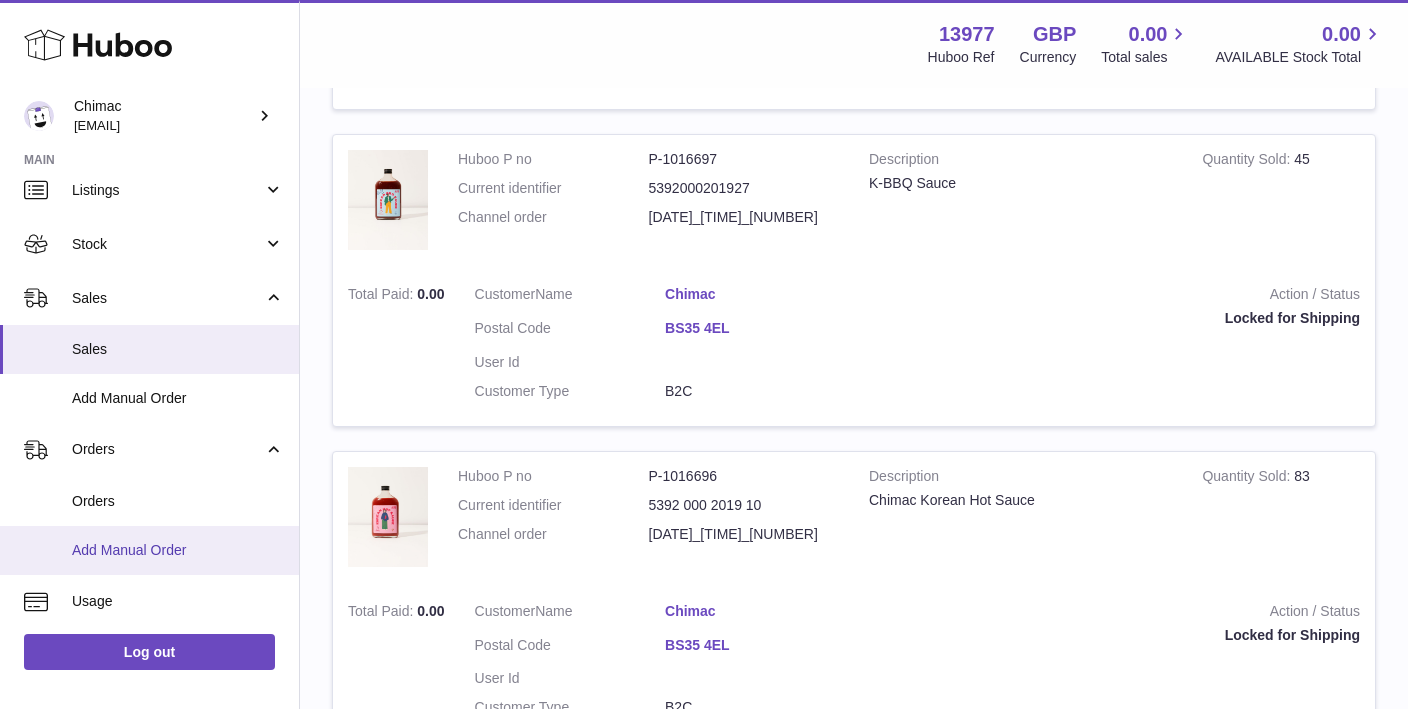 click on "Add Manual Order" at bounding box center [149, 550] 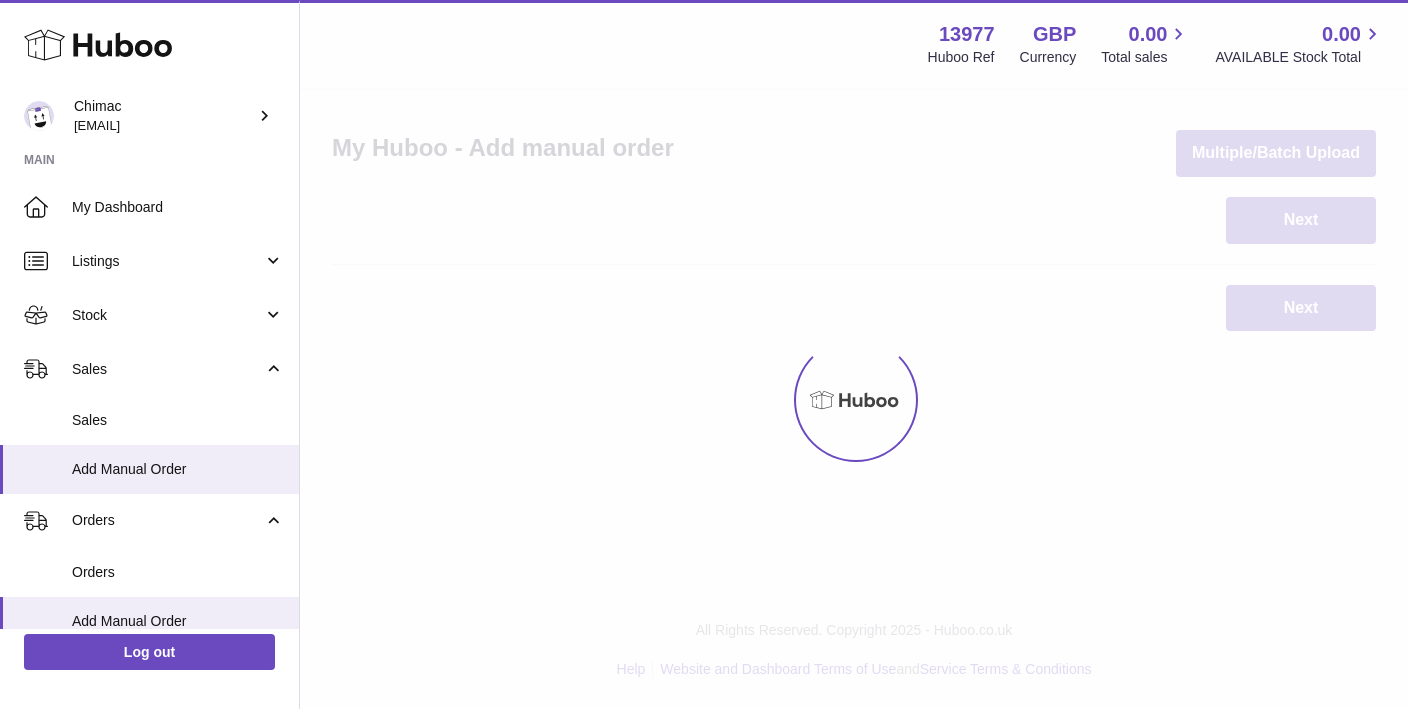 scroll, scrollTop: 0, scrollLeft: 0, axis: both 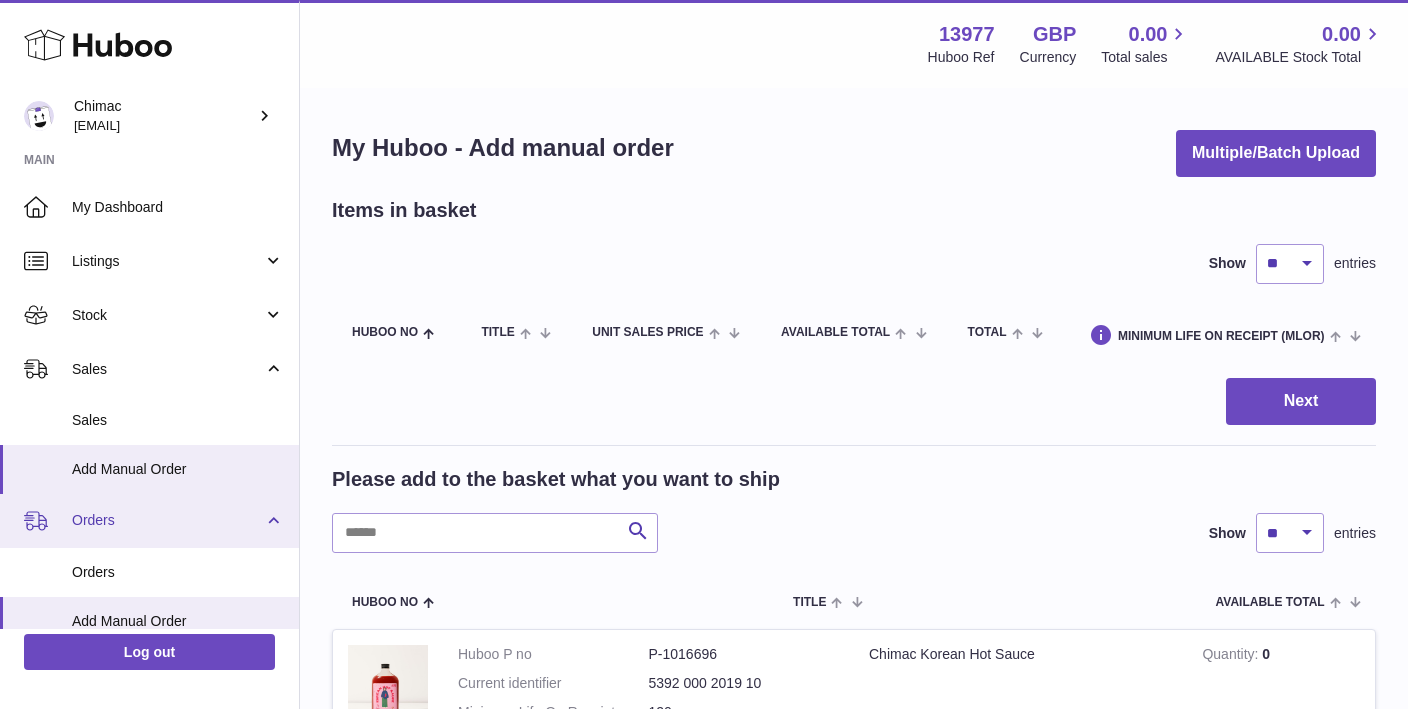 click on "Orders" at bounding box center (149, 521) 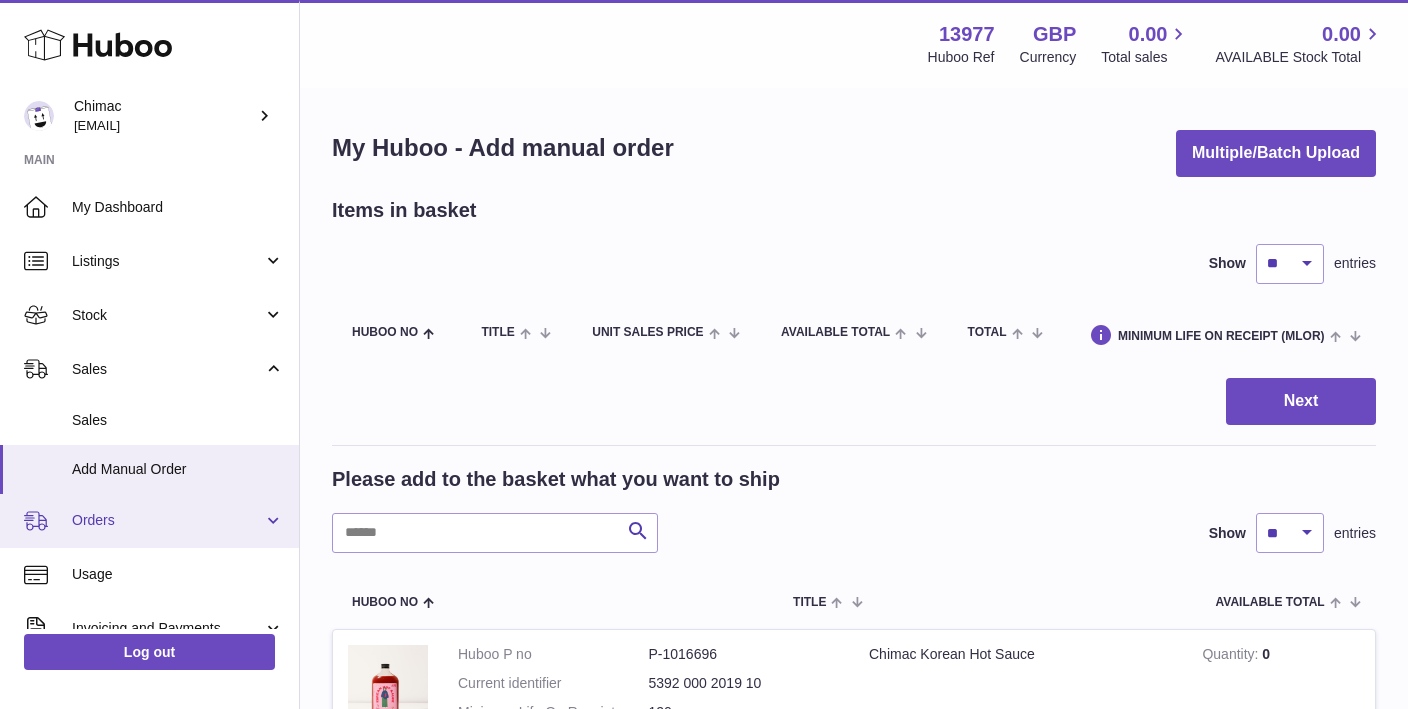 click on "Orders" at bounding box center [149, 521] 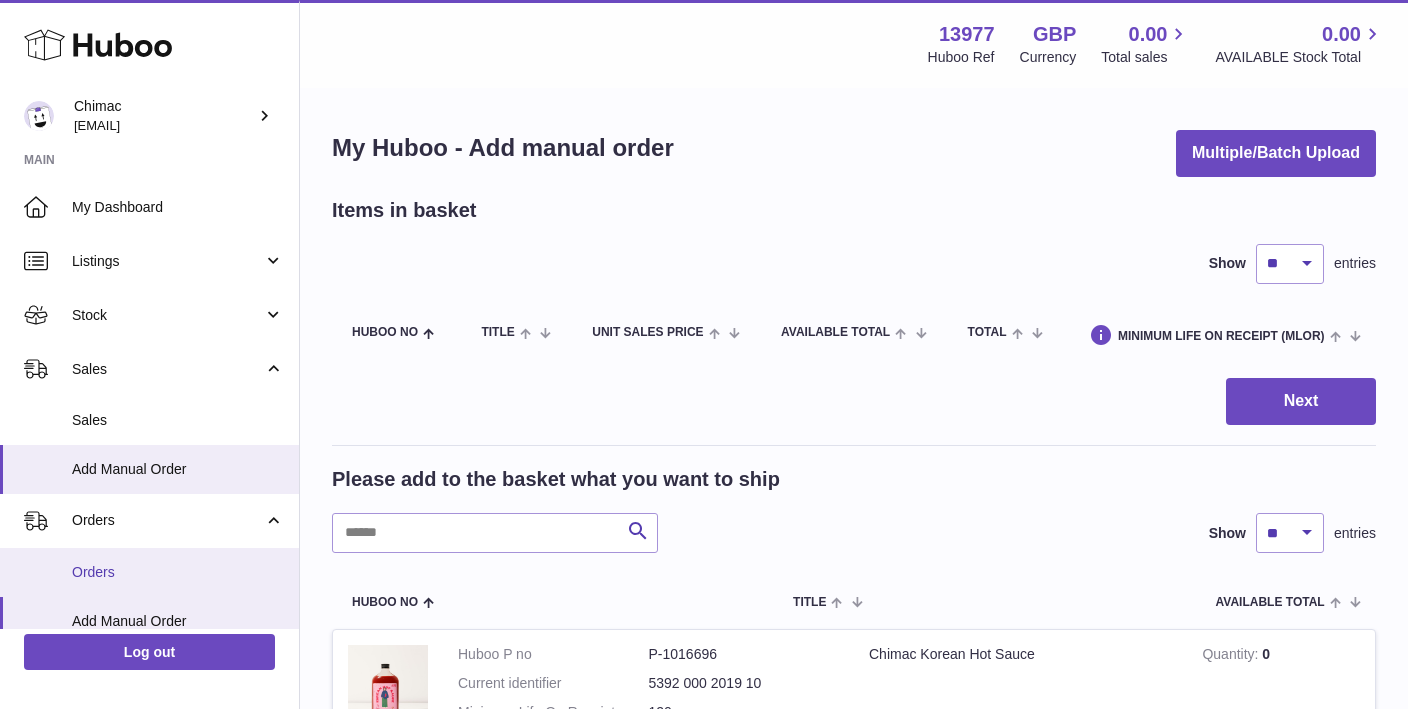 click on "Orders" at bounding box center (178, 572) 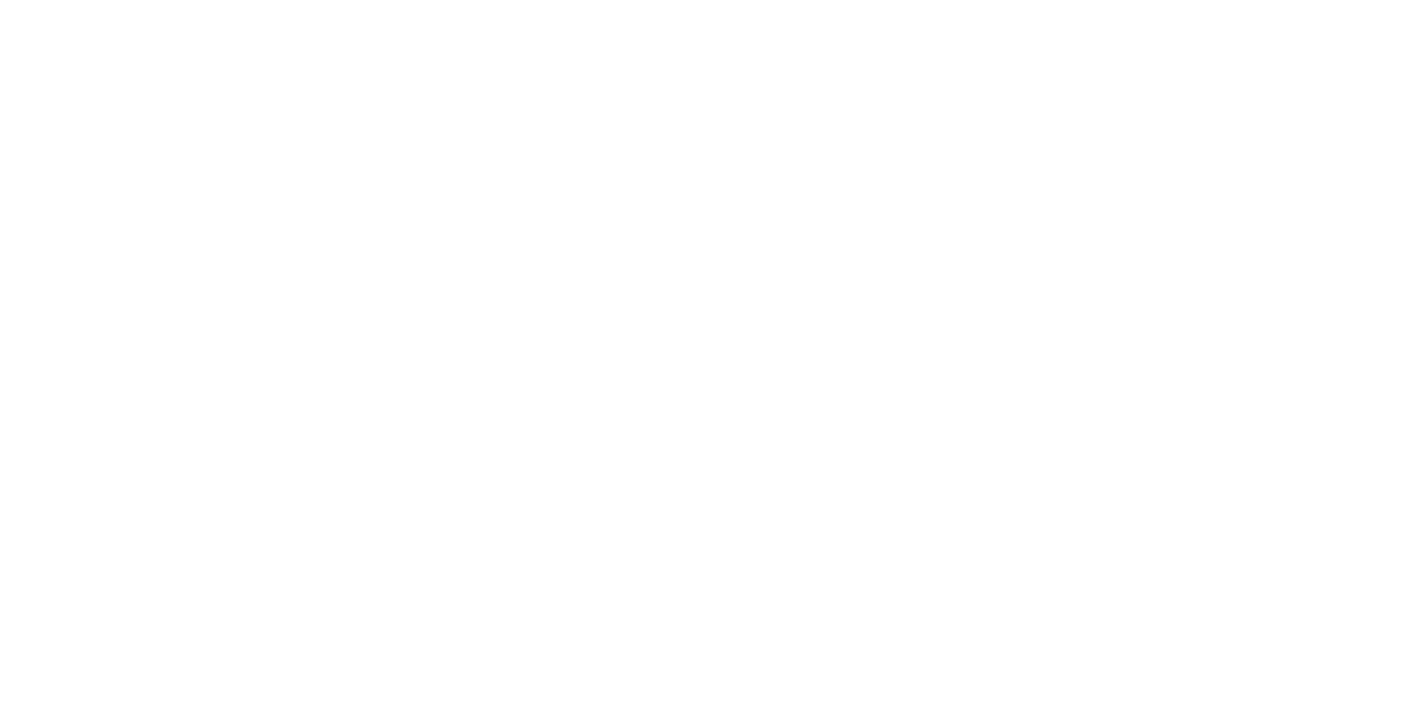 scroll, scrollTop: 0, scrollLeft: 0, axis: both 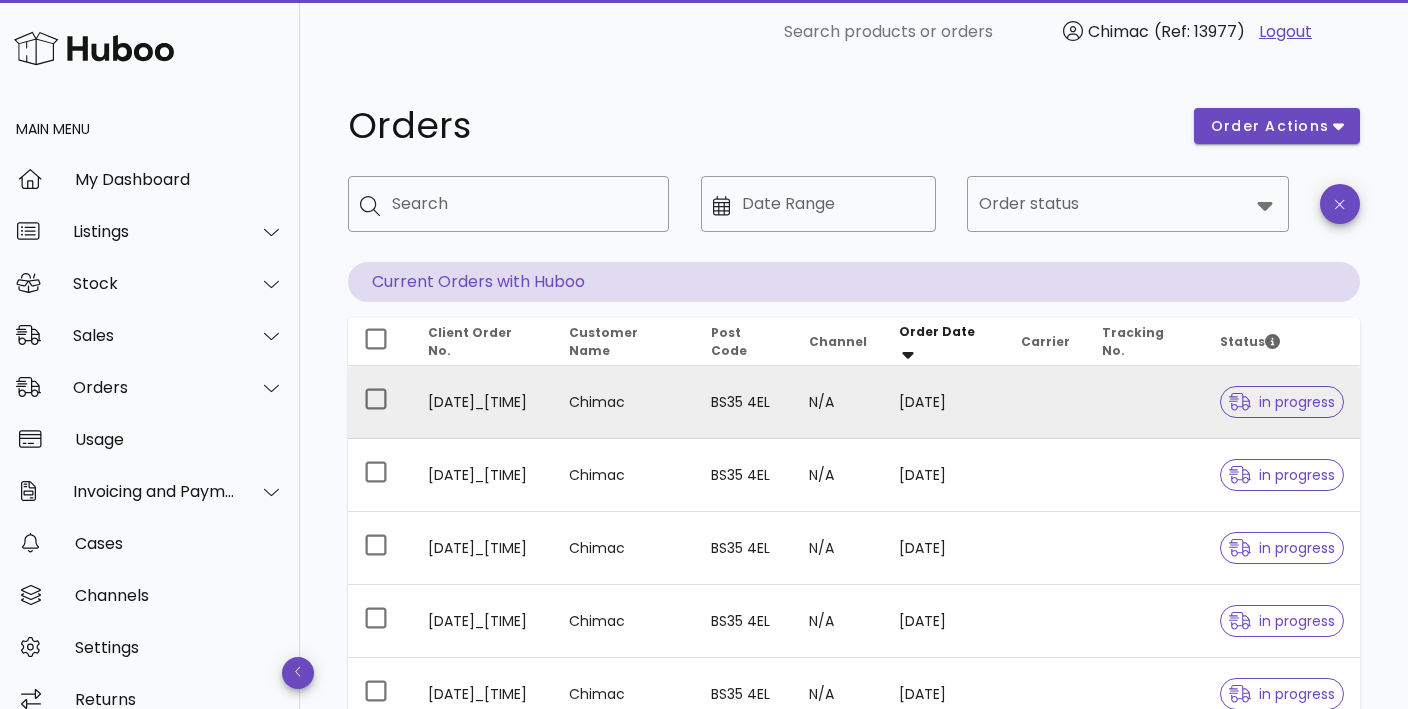 click on "[DATE]_[TIME]" at bounding box center [482, 402] 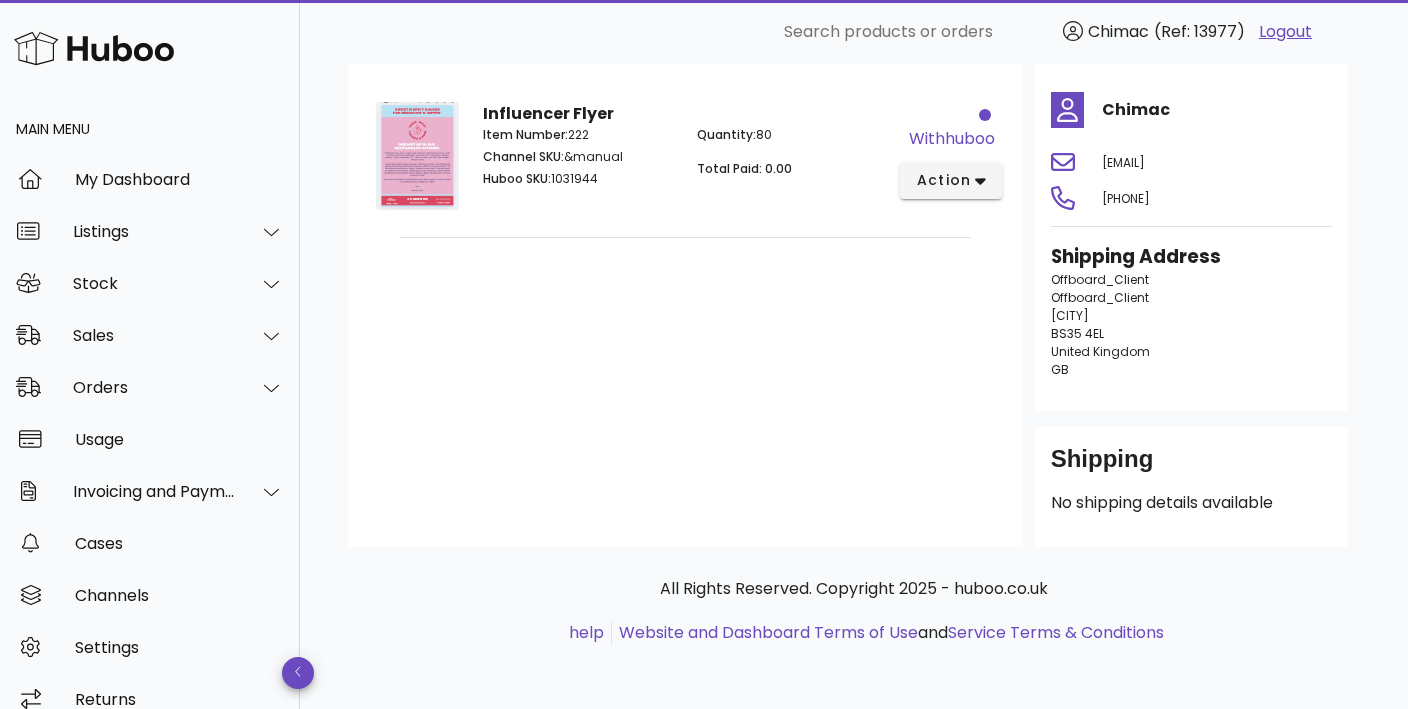 scroll, scrollTop: 0, scrollLeft: 0, axis: both 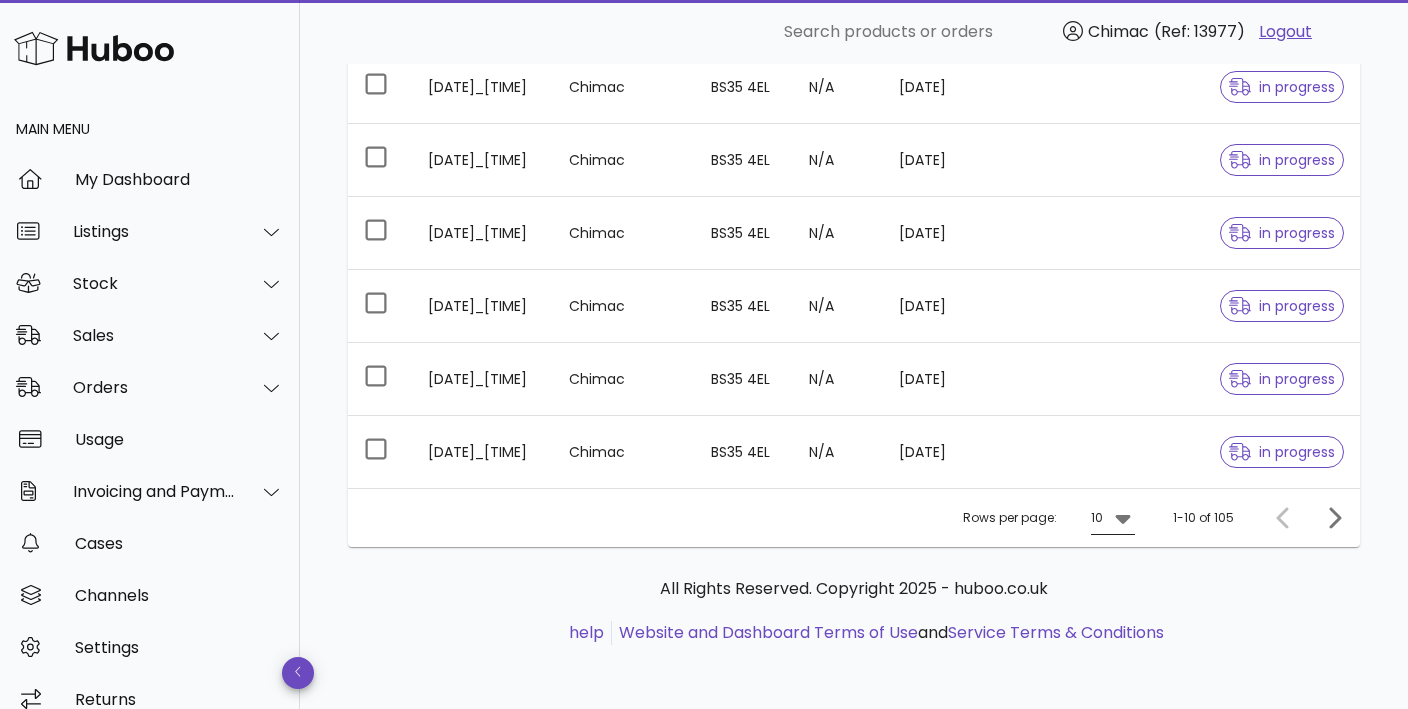 click 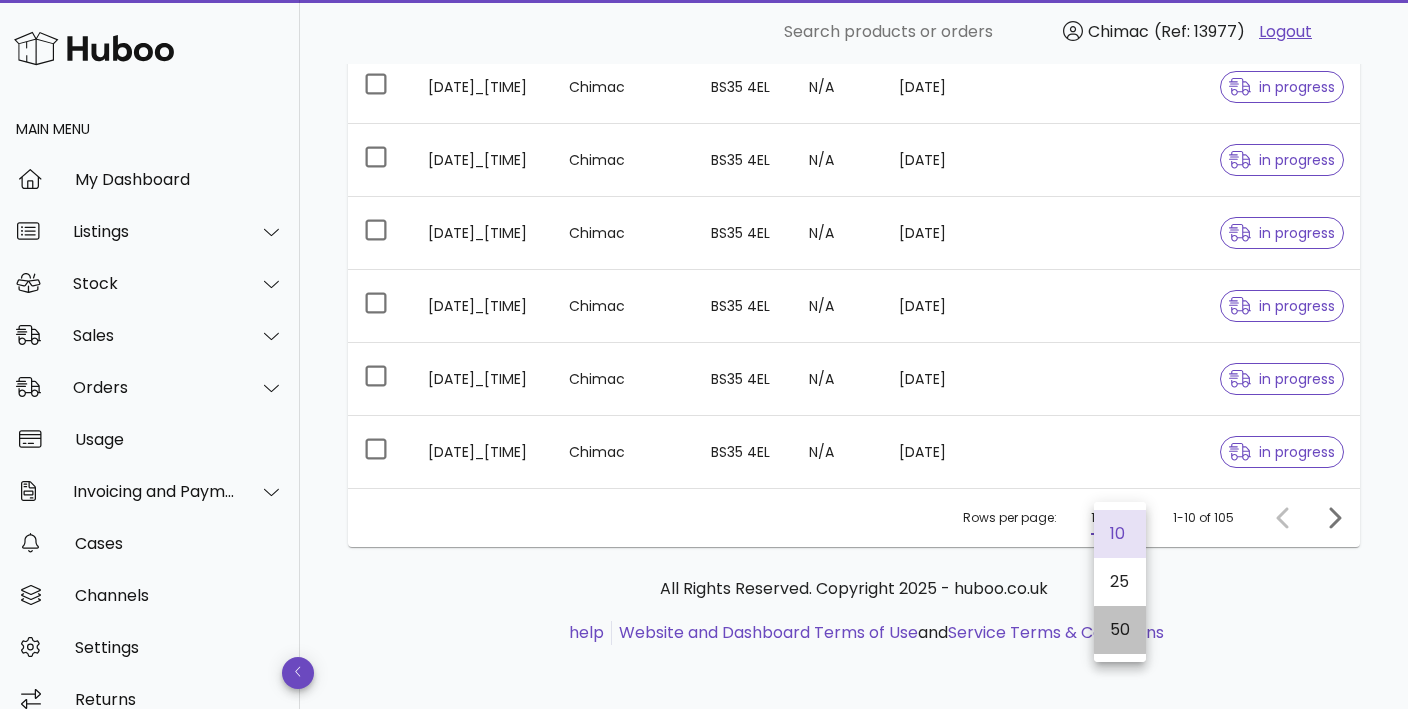 click on "50" at bounding box center [1120, 629] 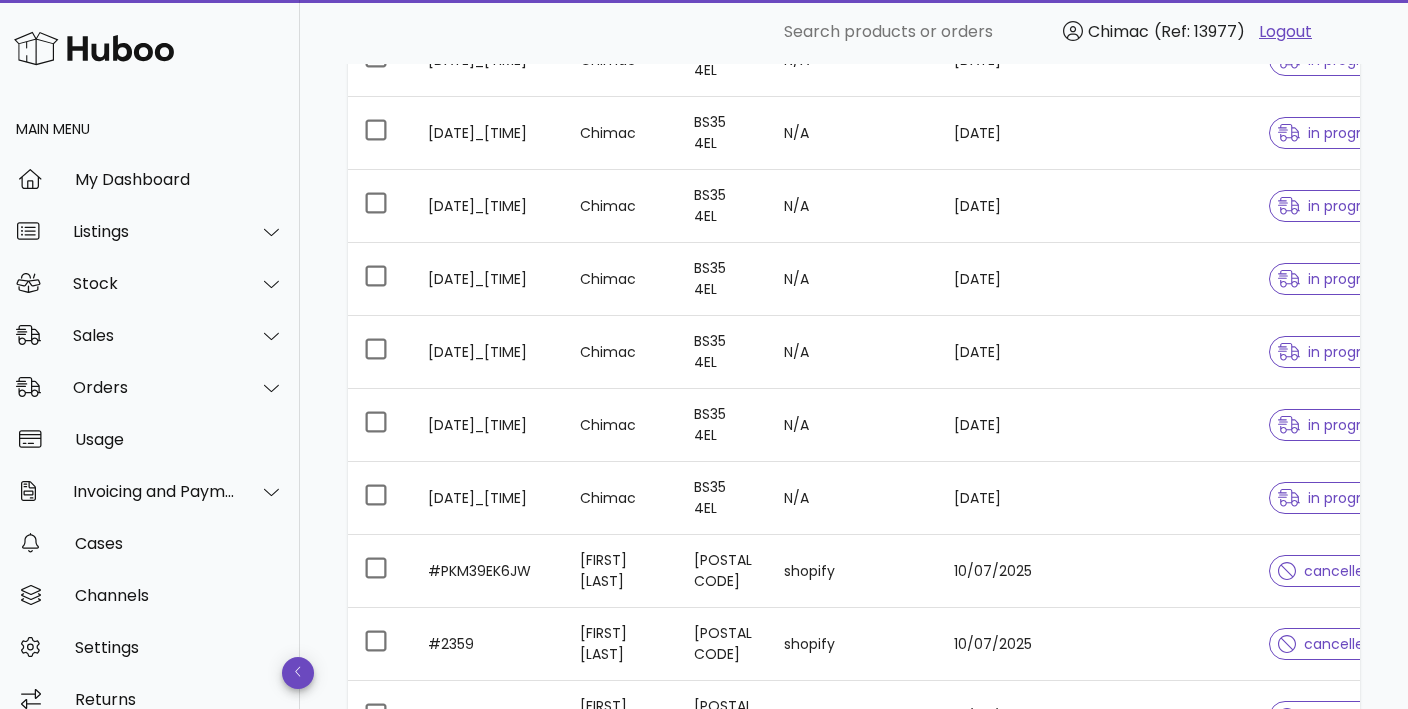 scroll, scrollTop: 854, scrollLeft: 0, axis: vertical 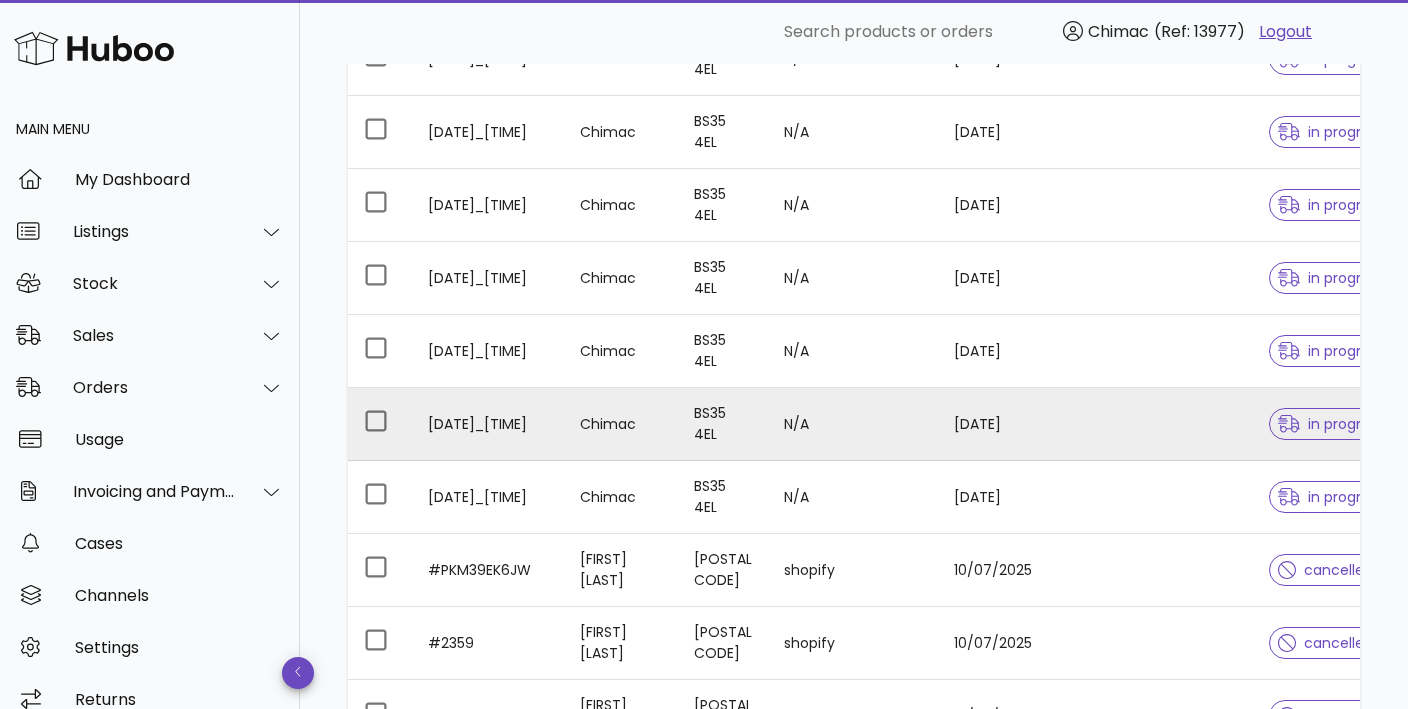 click on "Chimac" at bounding box center [621, 424] 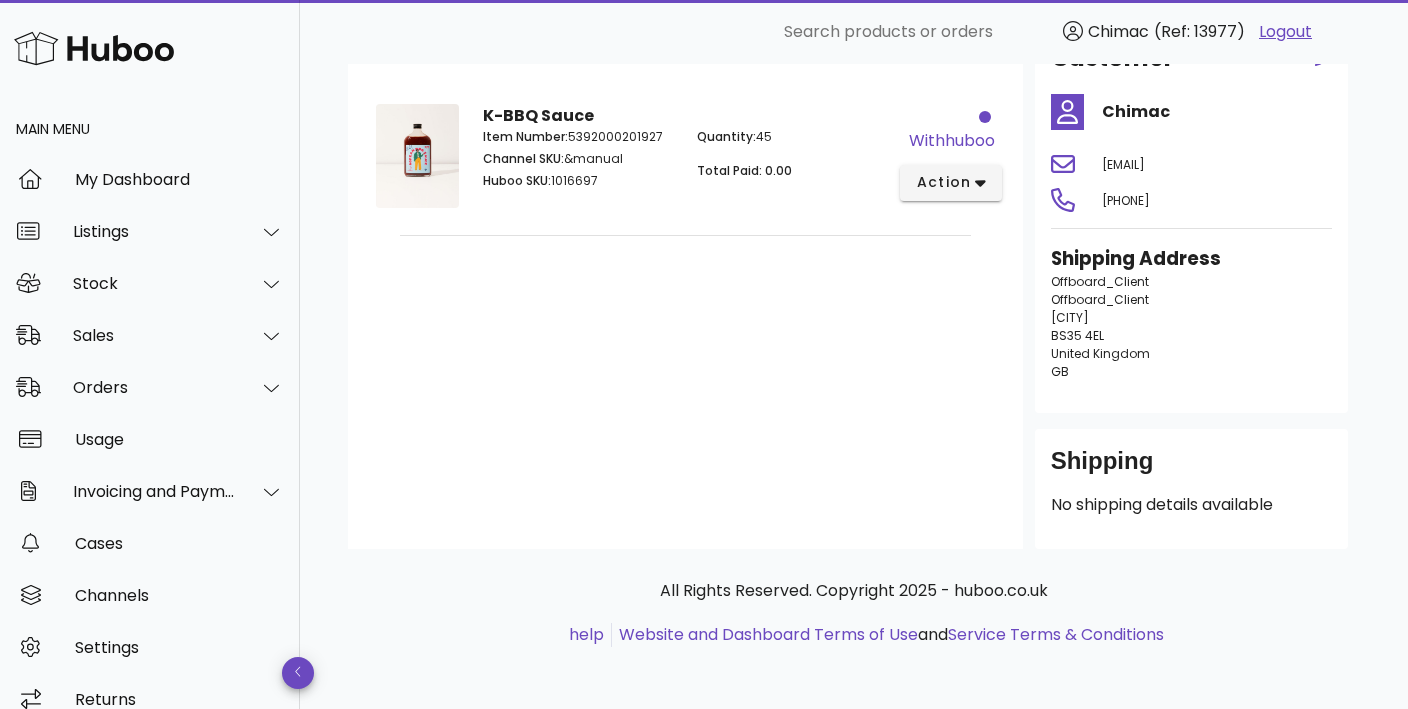 scroll, scrollTop: 0, scrollLeft: 0, axis: both 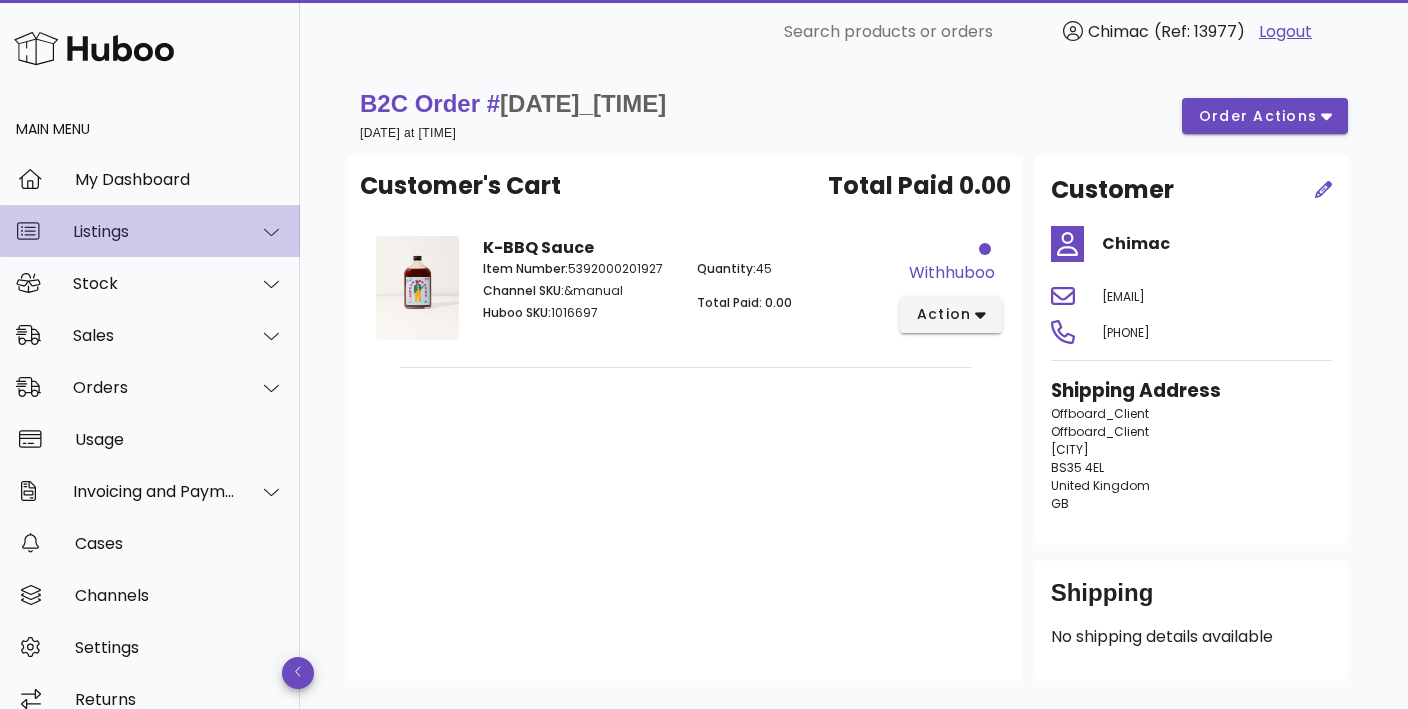 click on "Listings" at bounding box center [154, 231] 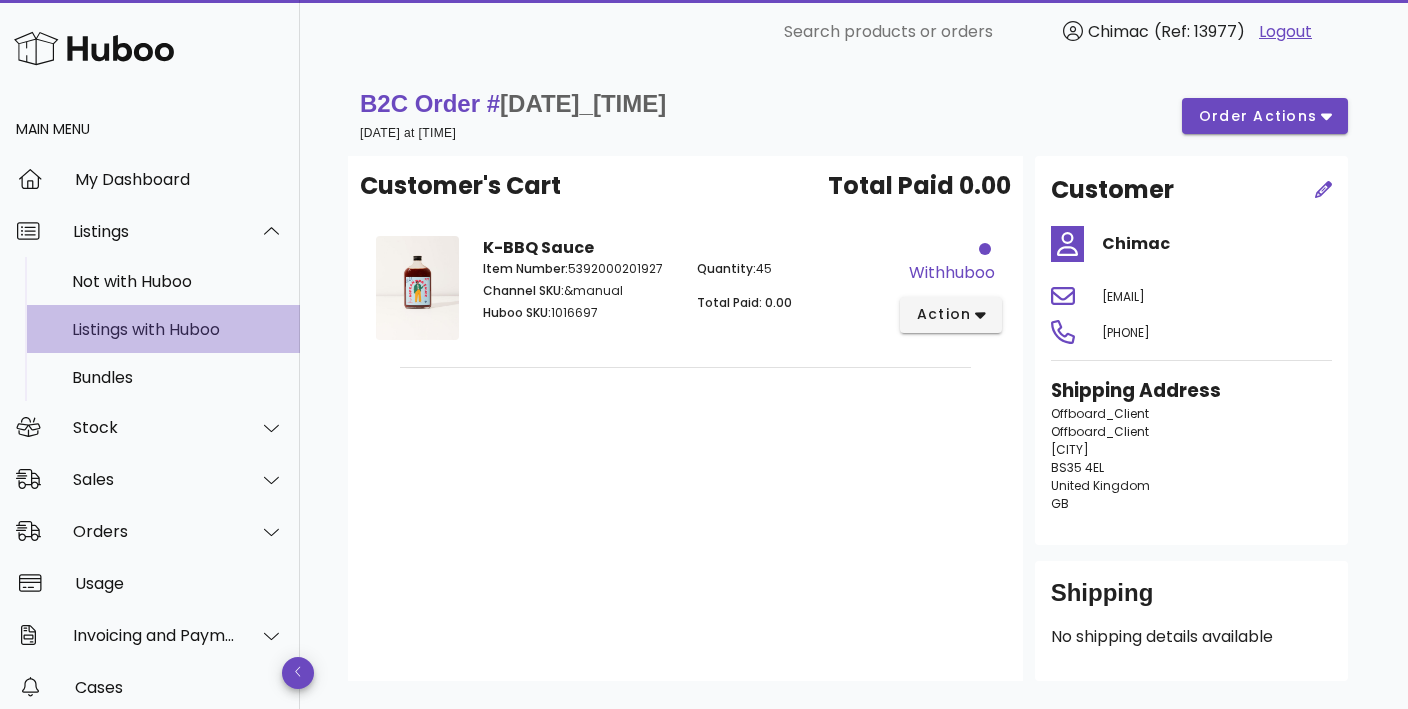 click on "Listings with Huboo" at bounding box center (178, 329) 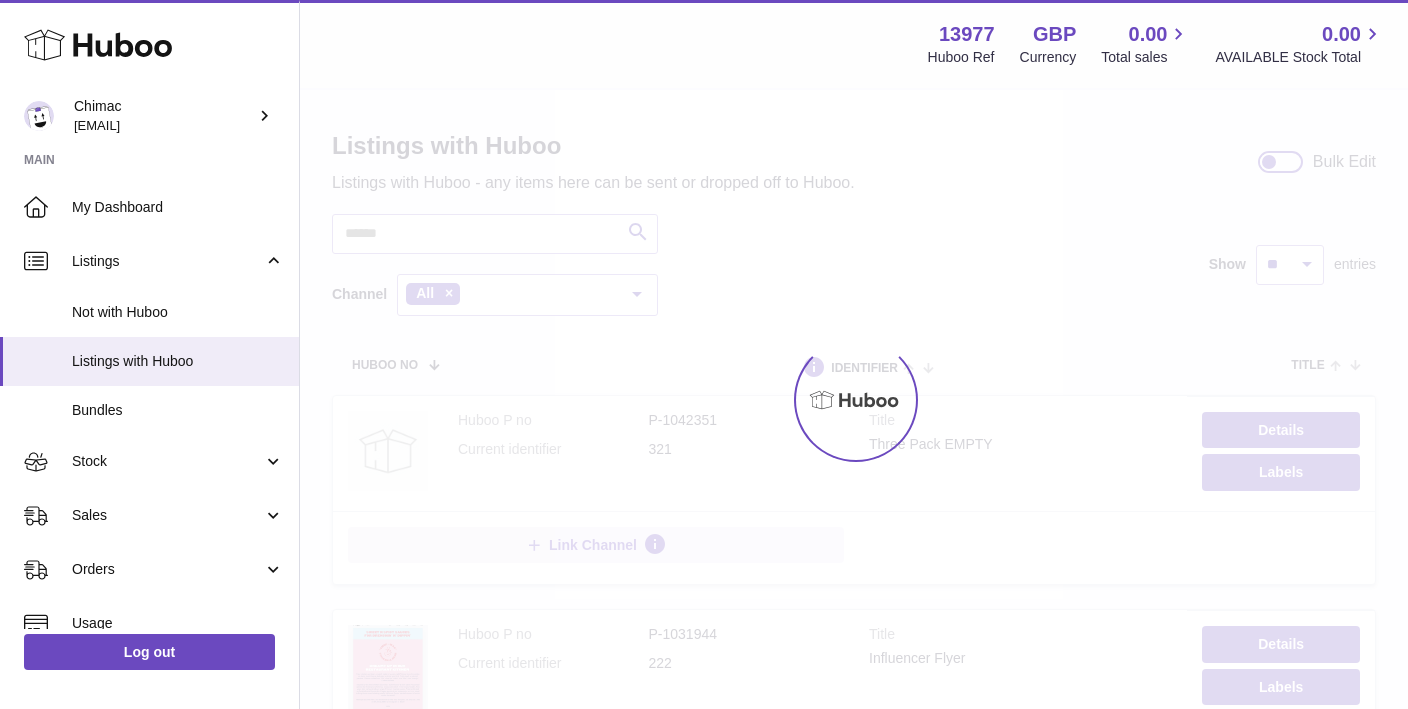scroll, scrollTop: 0, scrollLeft: 0, axis: both 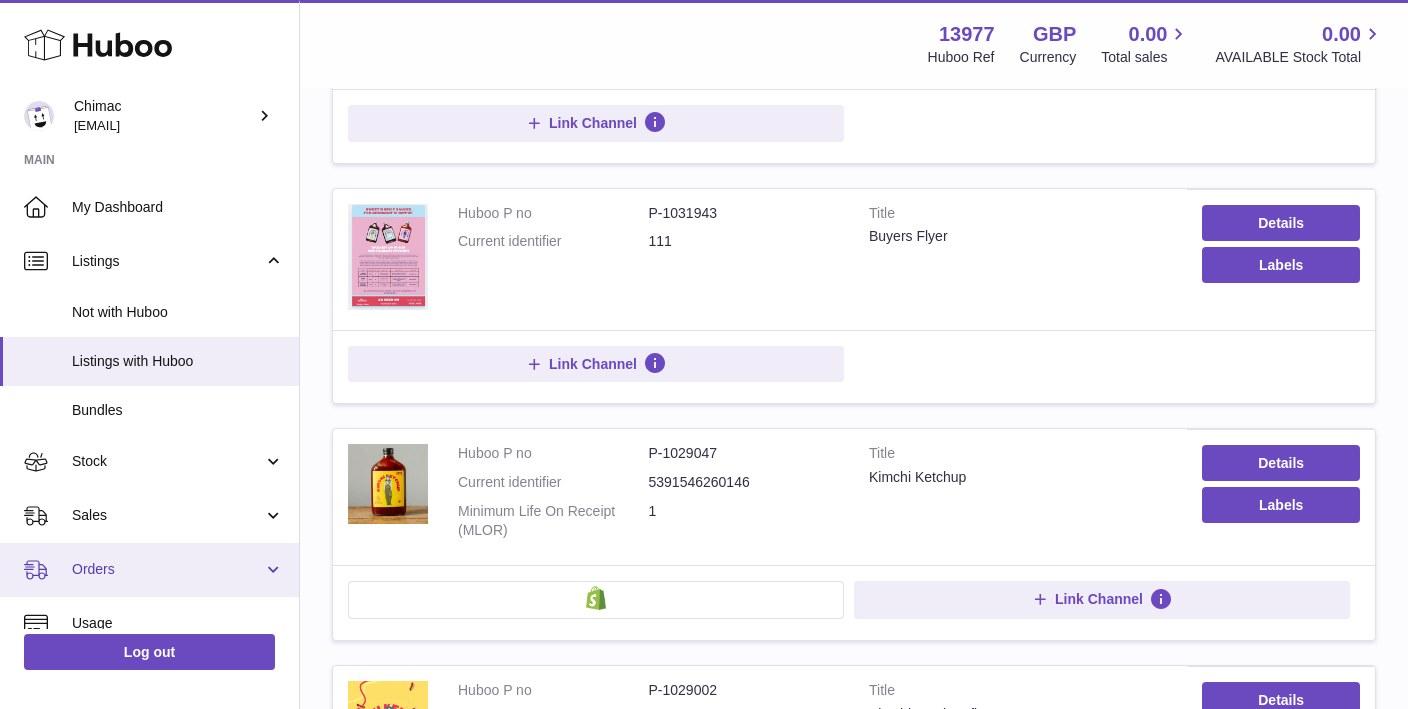 click on "Orders" at bounding box center (149, 570) 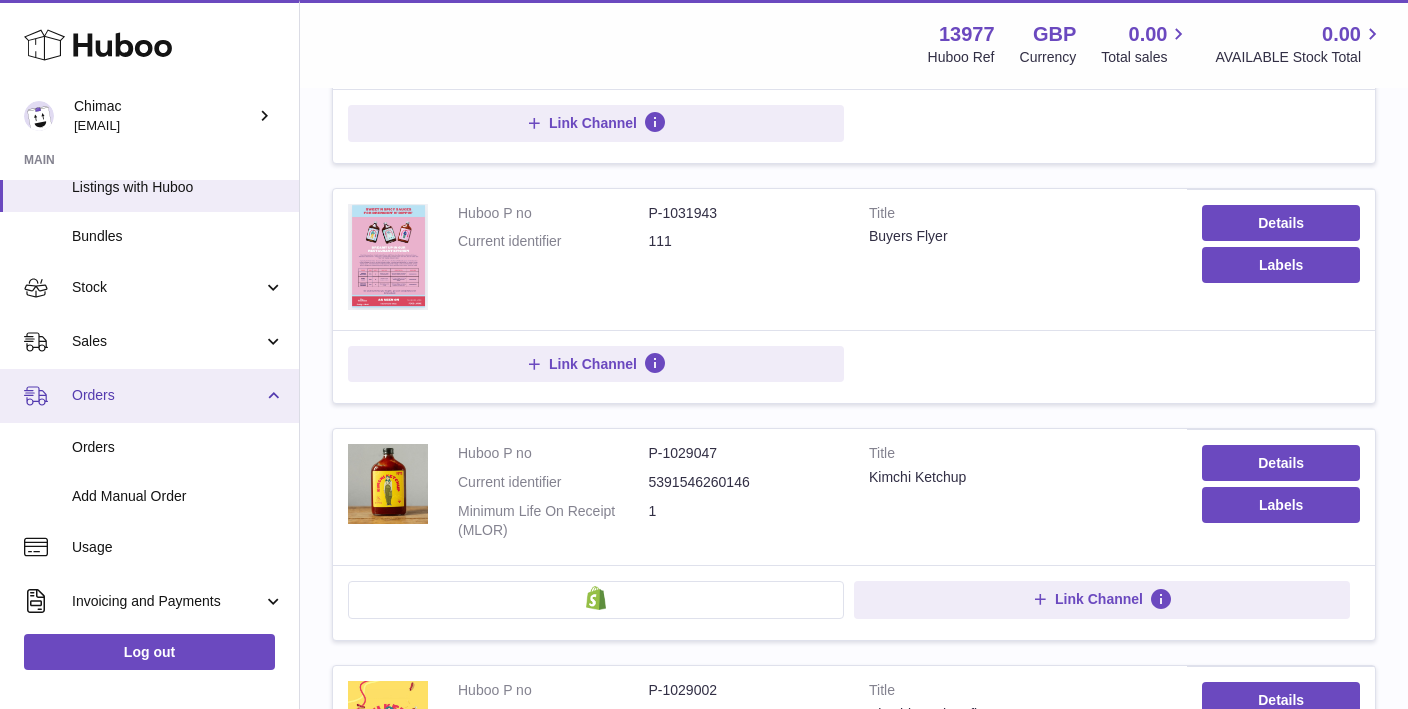 scroll, scrollTop: 178, scrollLeft: 0, axis: vertical 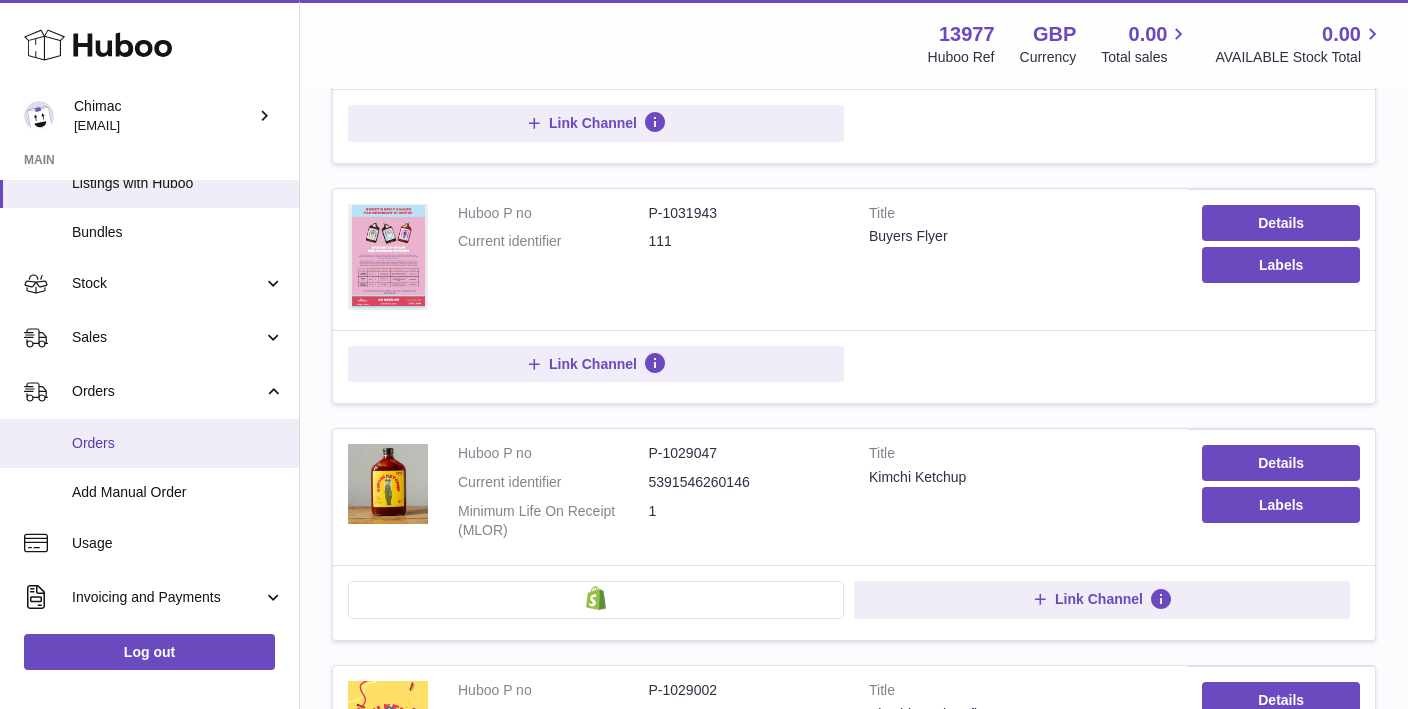 click on "Orders" at bounding box center [178, 443] 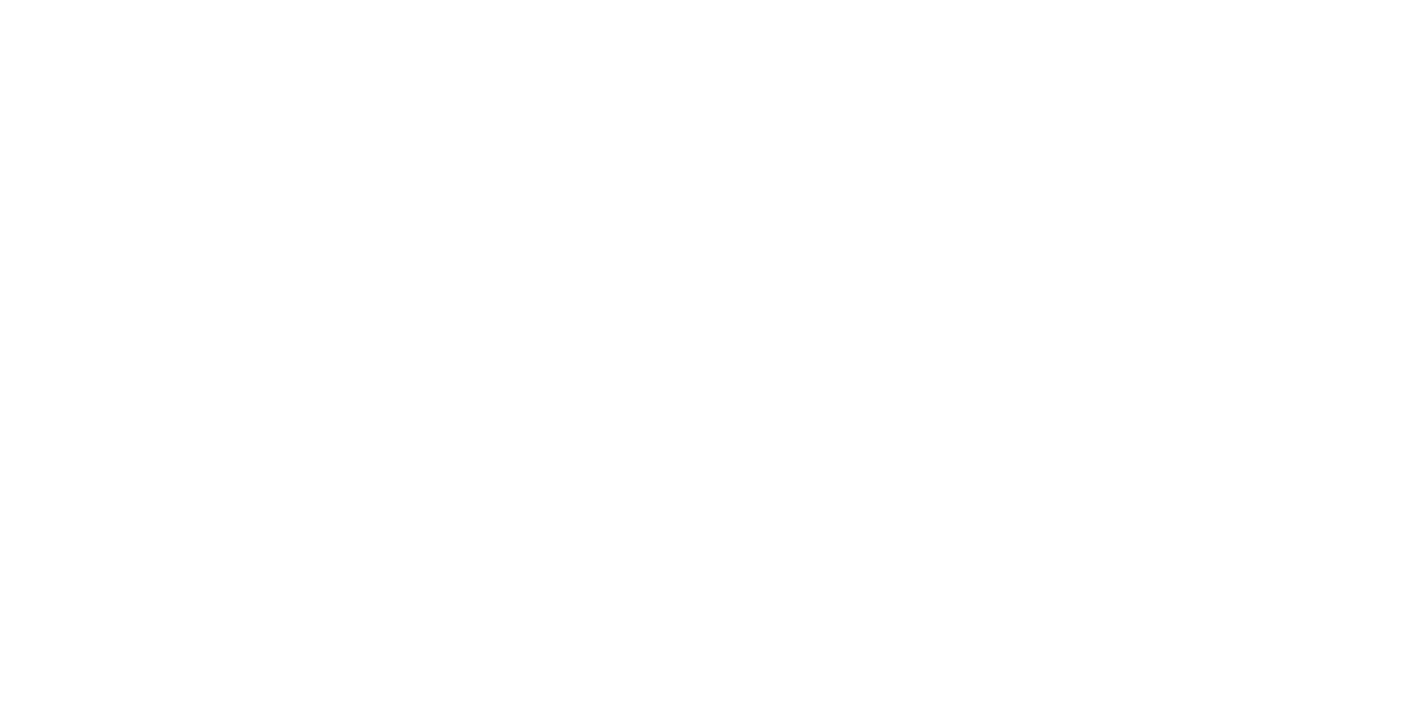 scroll, scrollTop: 0, scrollLeft: 0, axis: both 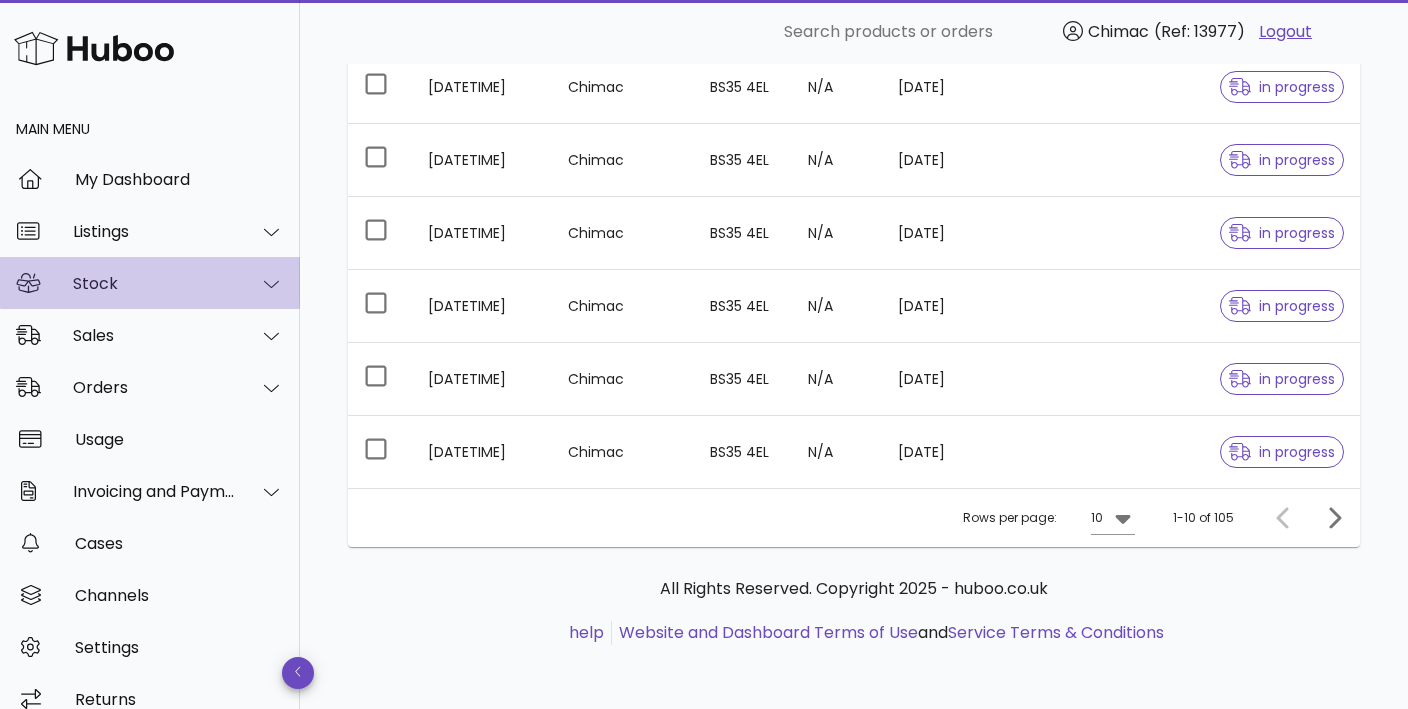 click on "Stock" at bounding box center (154, 283) 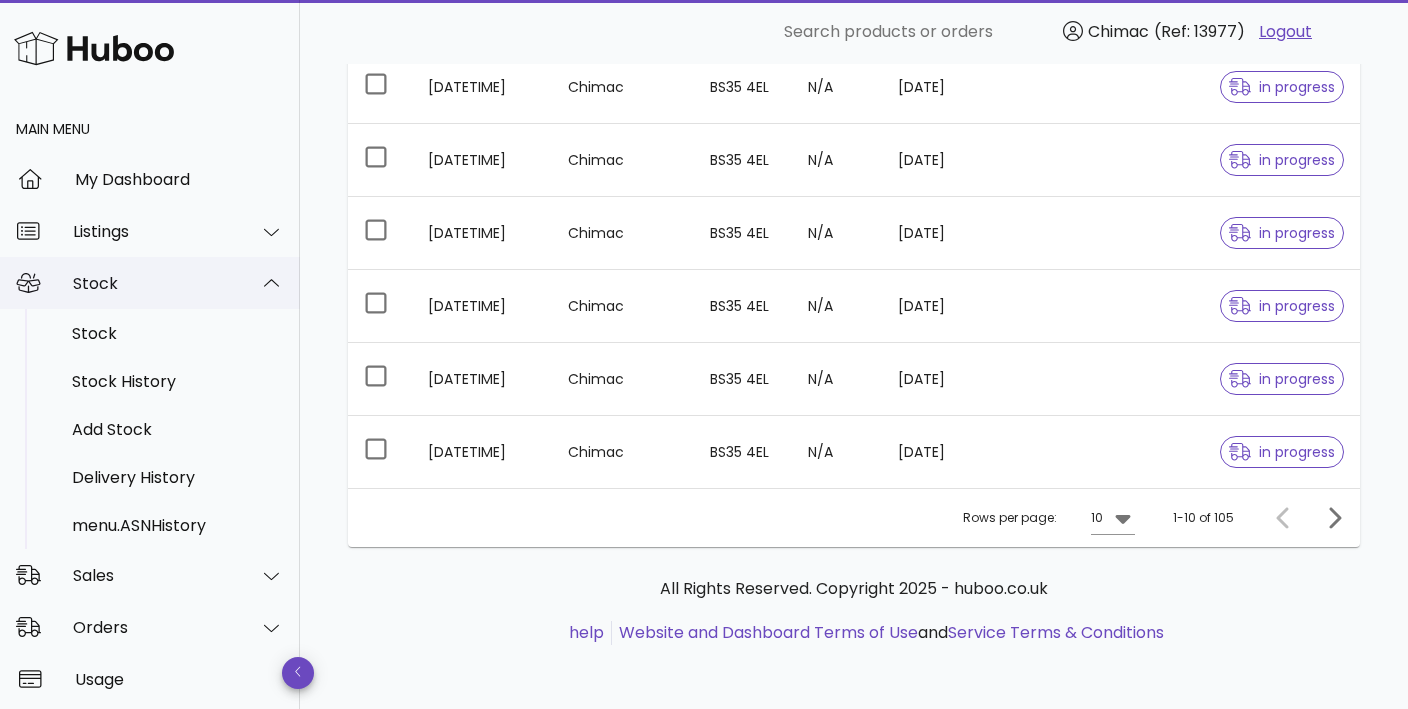 click on "Stock" at bounding box center (154, 283) 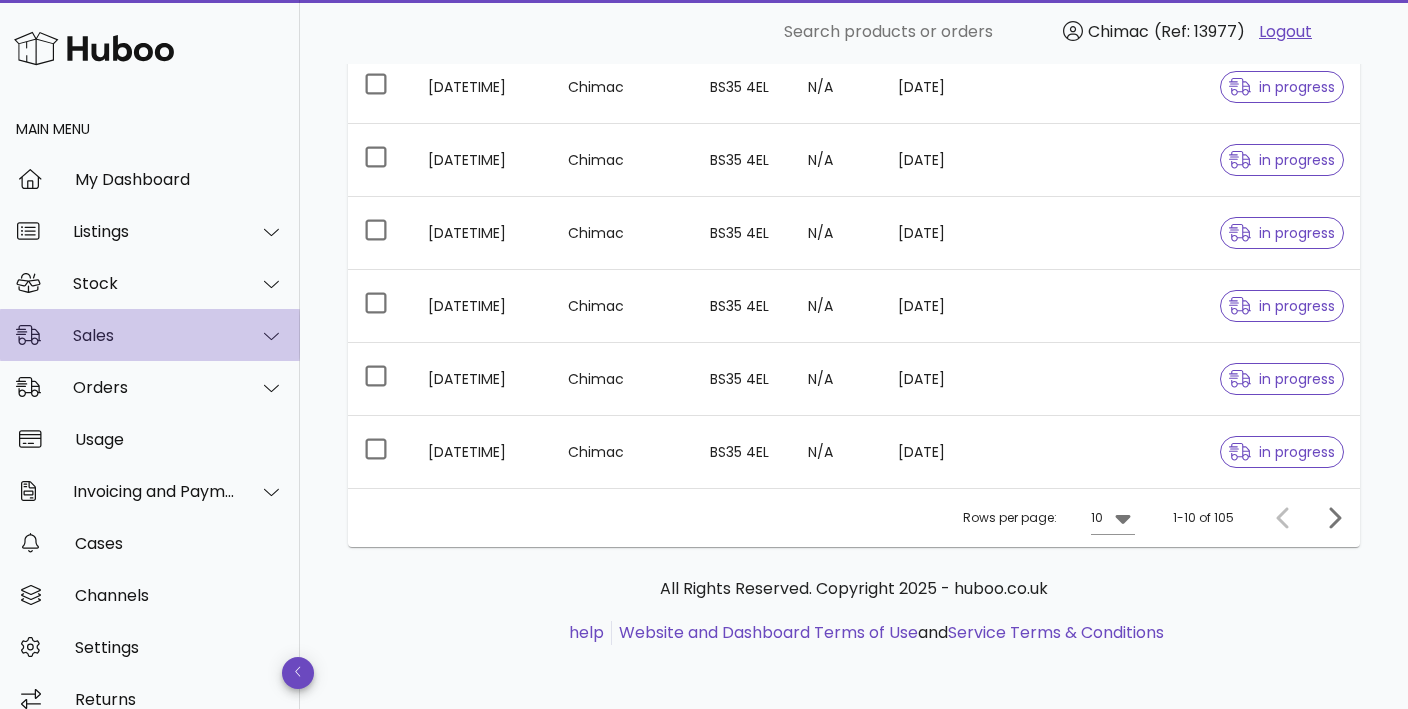 click on "Sales" at bounding box center [154, 335] 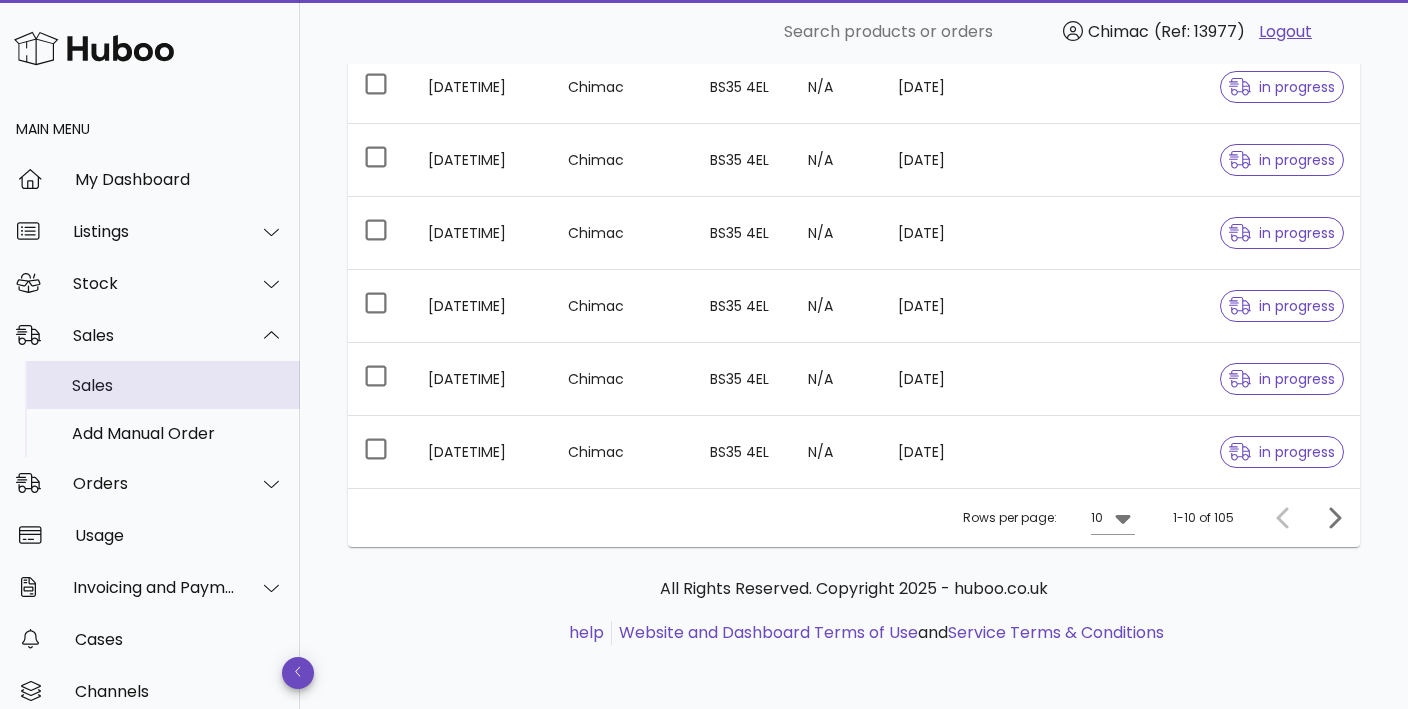 click on "Sales" at bounding box center (178, 385) 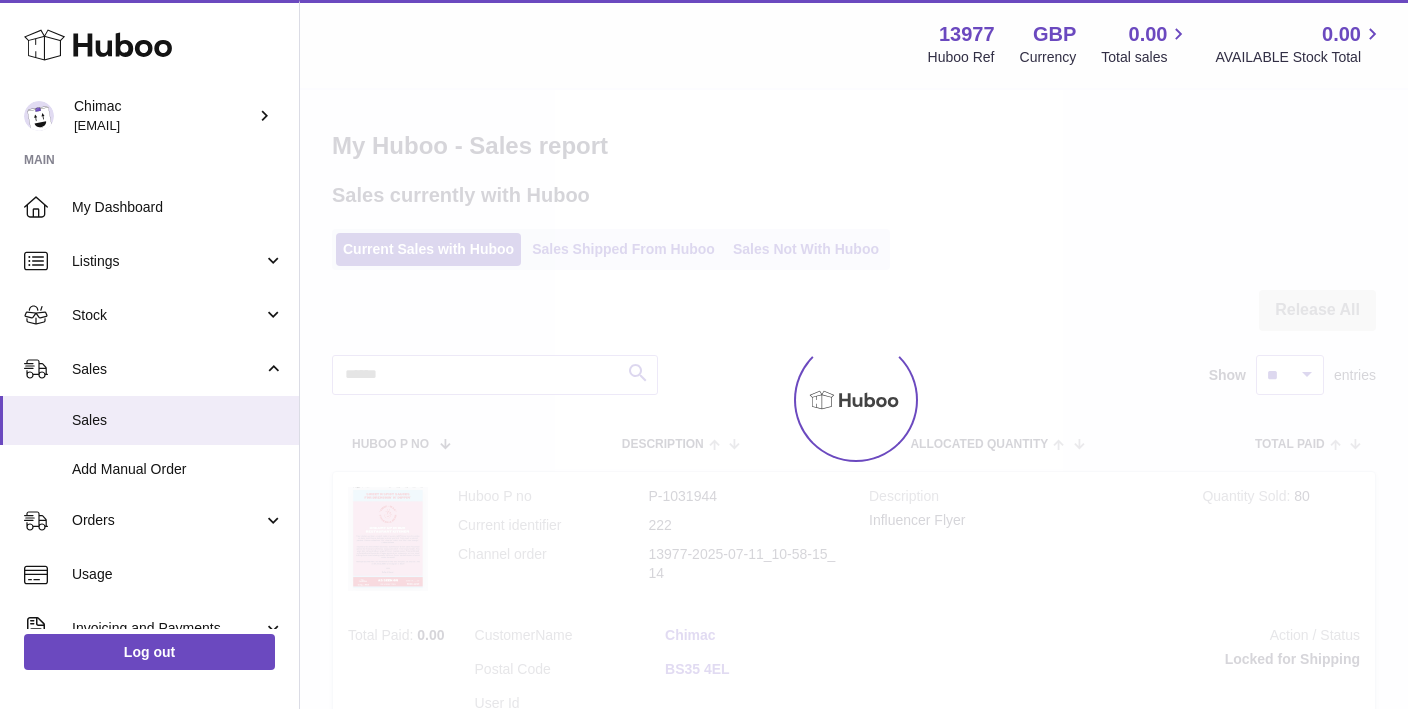 scroll, scrollTop: 0, scrollLeft: 0, axis: both 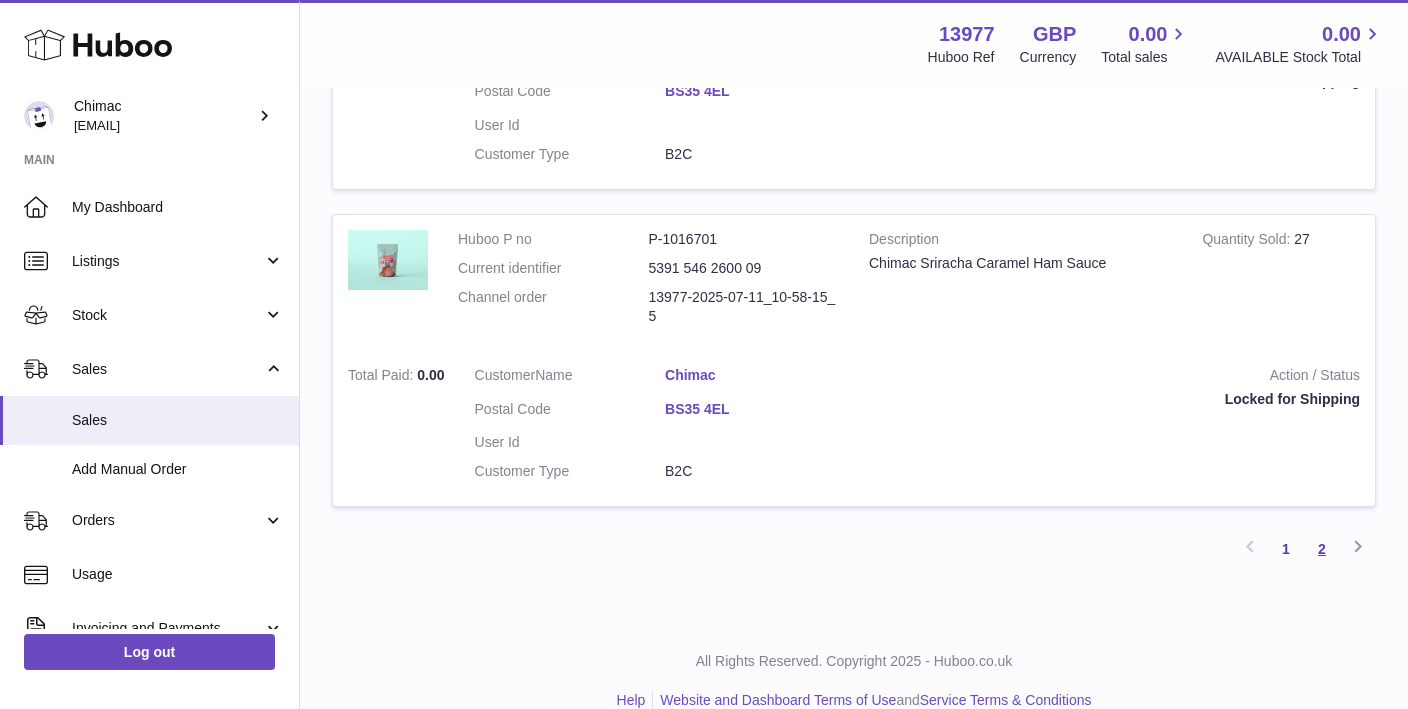 click on "2" at bounding box center (1322, 549) 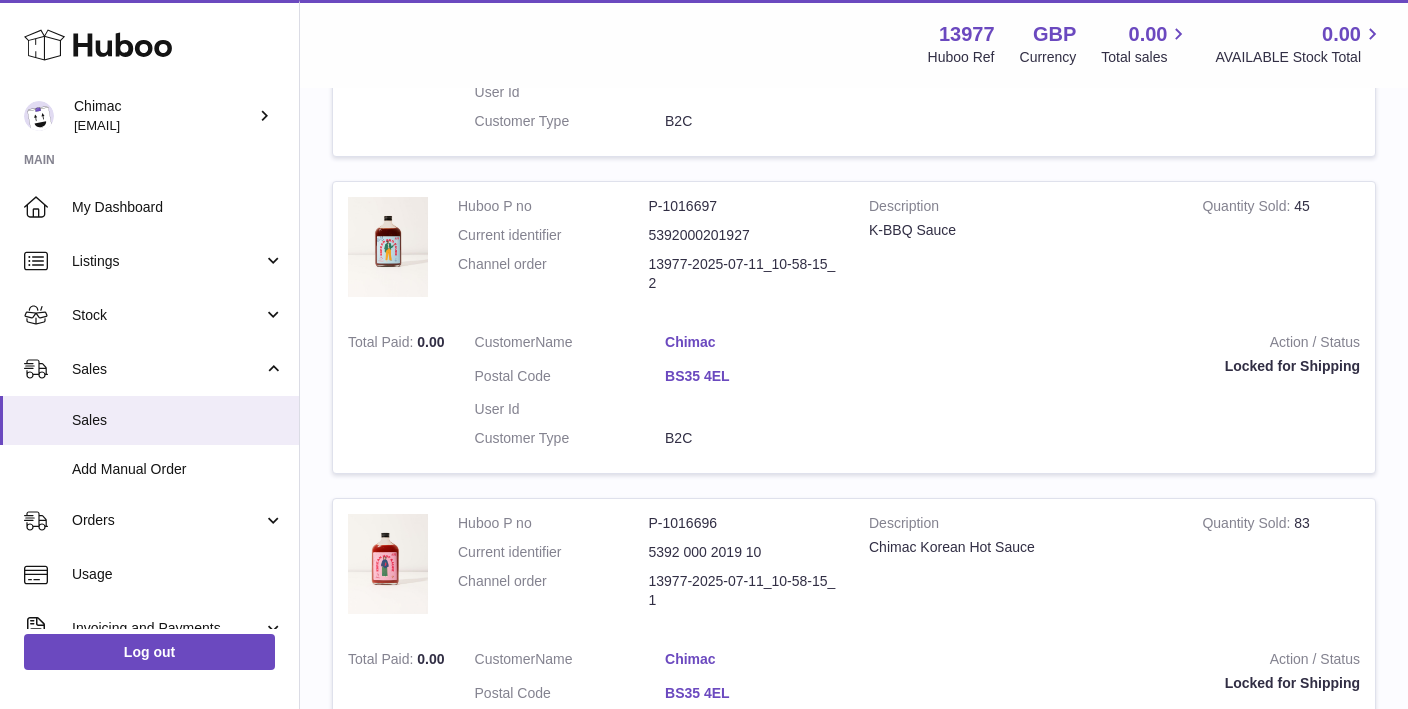 scroll, scrollTop: 970, scrollLeft: 0, axis: vertical 